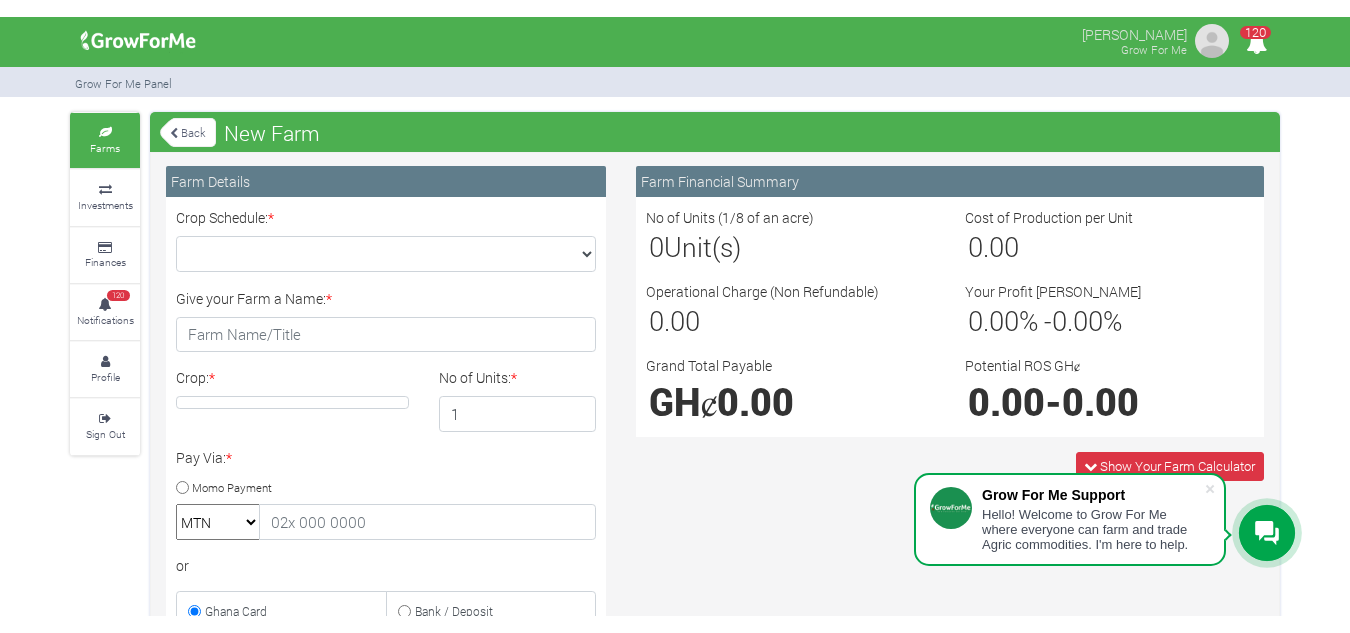 scroll, scrollTop: 0, scrollLeft: 0, axis: both 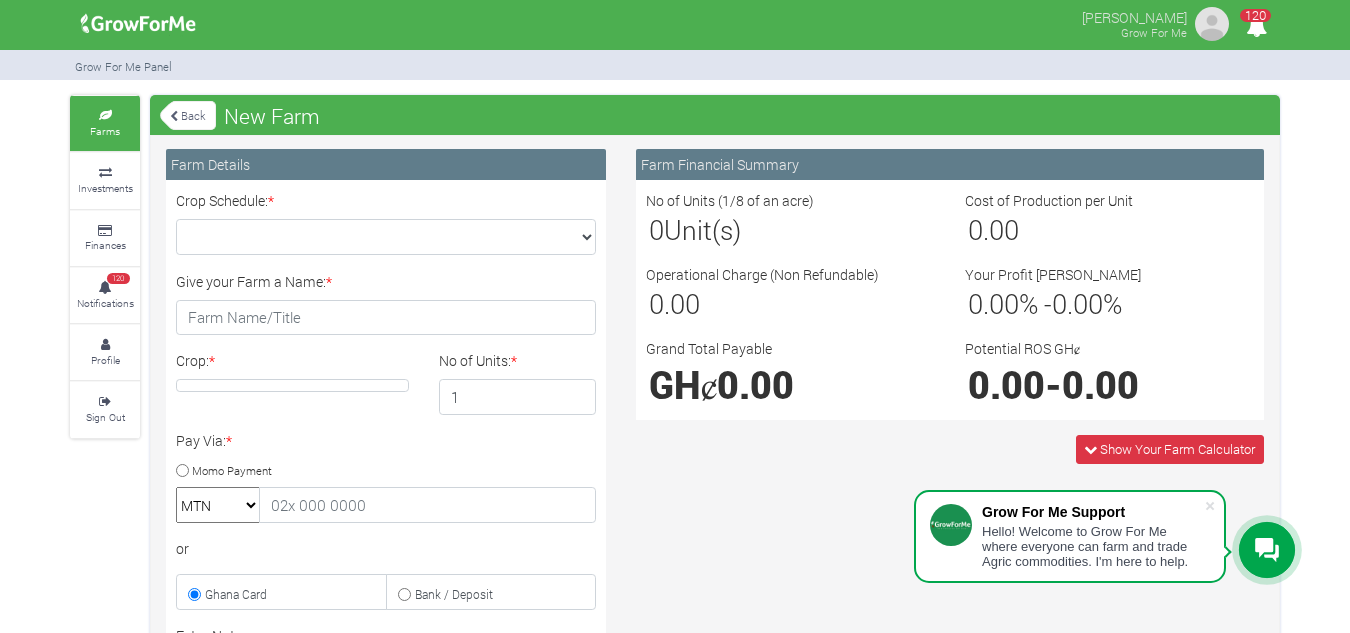 click on "Back    [GEOGRAPHIC_DATA]" at bounding box center [715, 115] 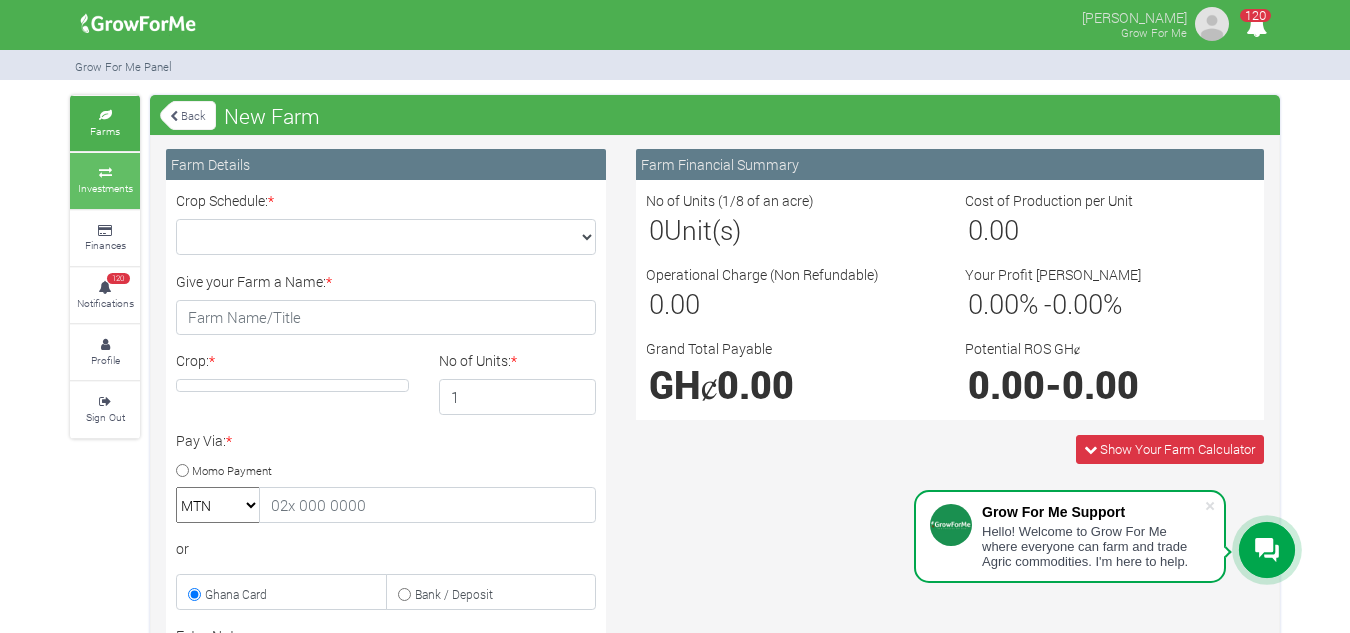 click on "Investments" at bounding box center (105, 188) 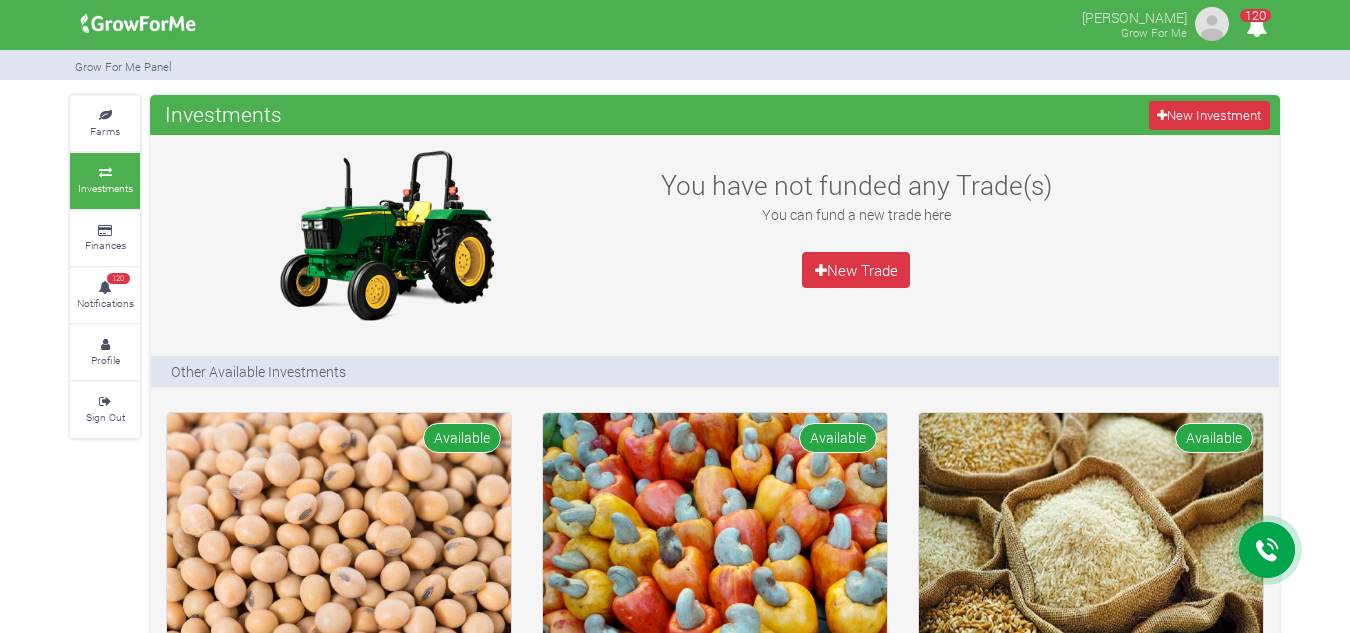 scroll, scrollTop: 0, scrollLeft: 0, axis: both 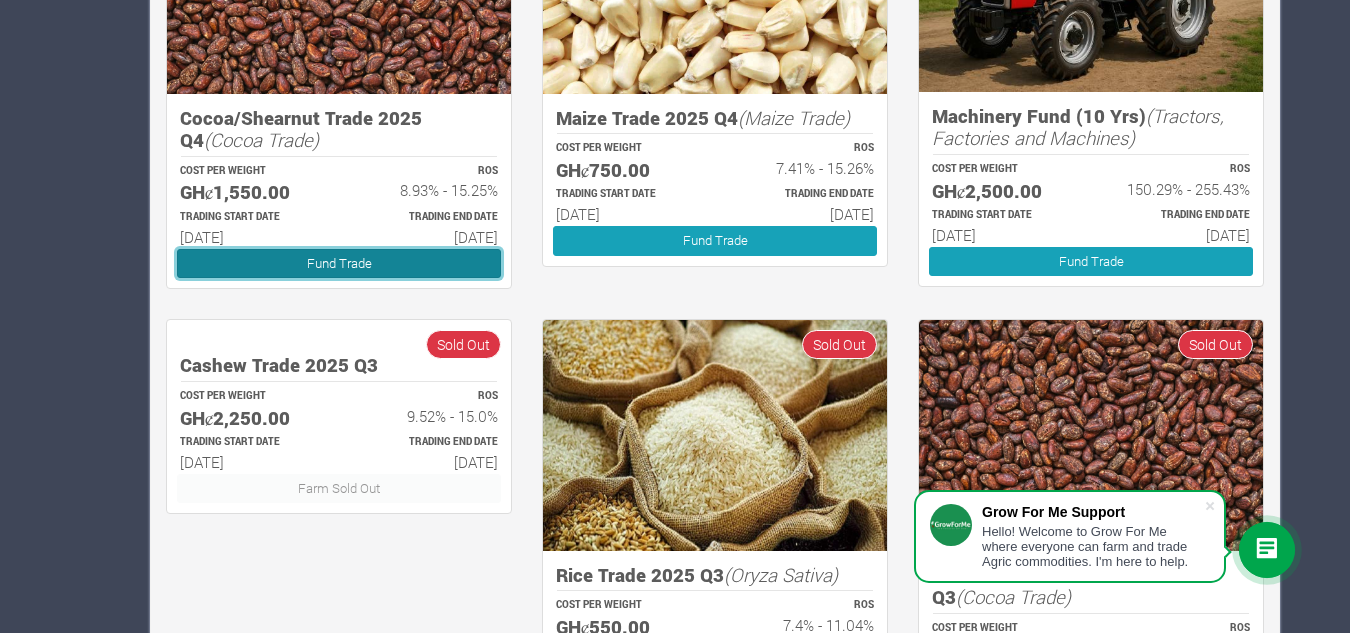 click on "Fund Trade" at bounding box center [339, 263] 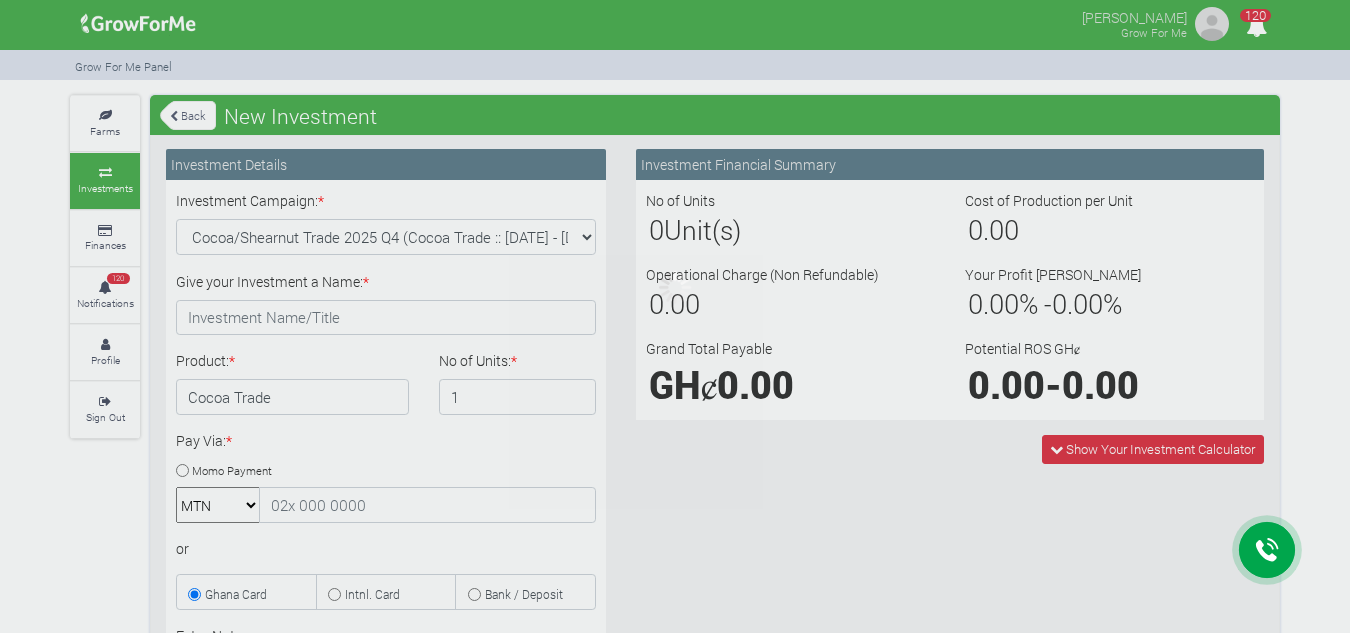 scroll, scrollTop: 0, scrollLeft: 0, axis: both 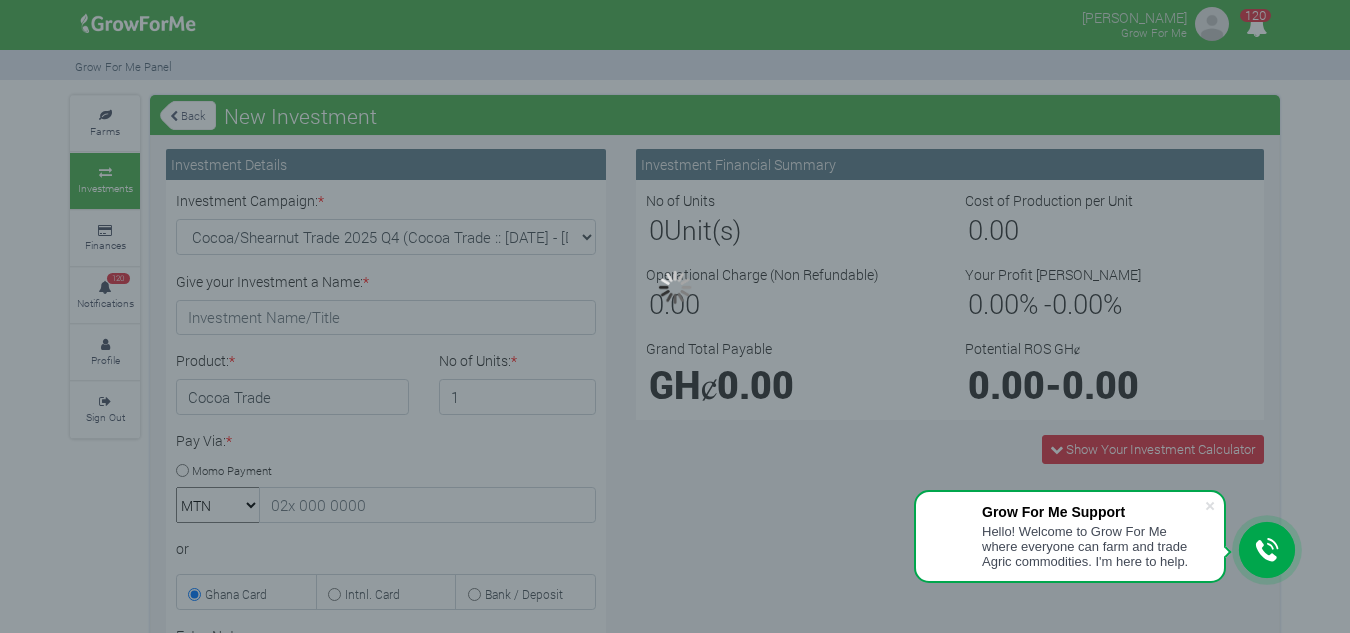 type on "1" 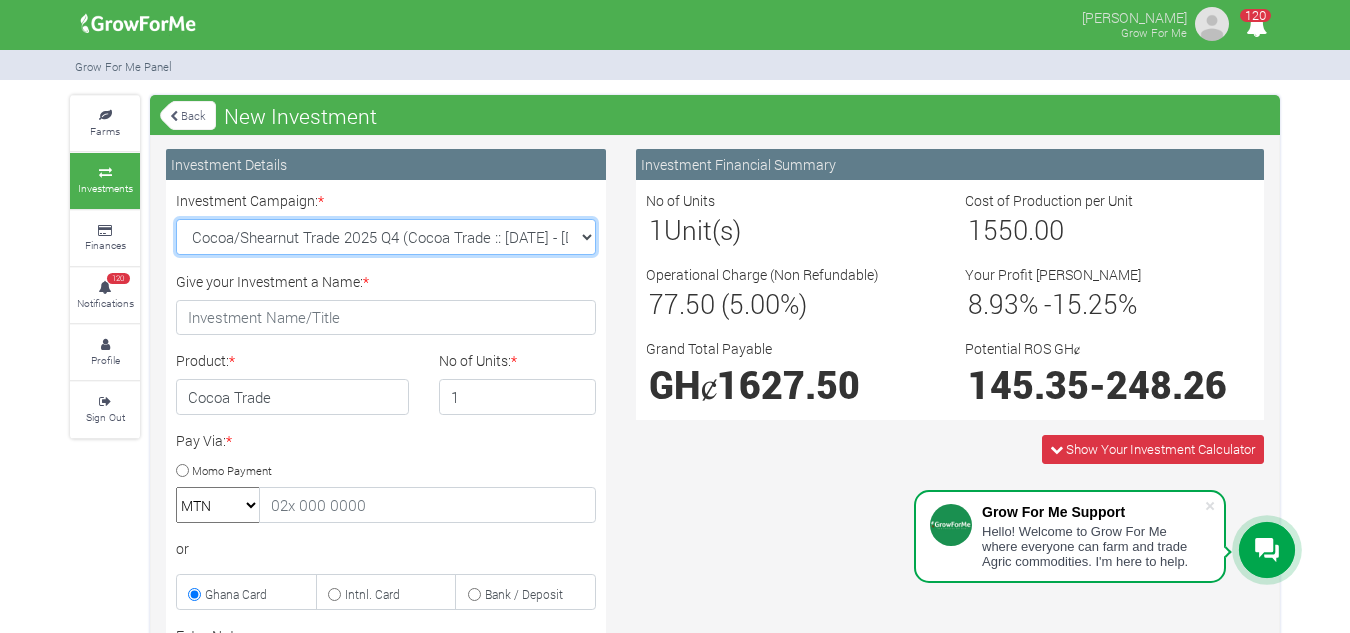 click on "Cocoa/Shearnut Trade 2025 Q4 (Cocoa Trade :: [DATE] - [DATE])
Maize Trade 2025 Q4 (Maize Trade :: [DATE] - [DATE])
Soybean Trade 2025 Q4 (Soybean Trade :: [DATE] - [DATE])
Machinery Fund (10 Yrs) (Machinery :: [DATE] - [DATE]) Cashew Trade 2025 Q4 (Cashew Trade :: [DATE] - [DATE])" at bounding box center [386, 237] 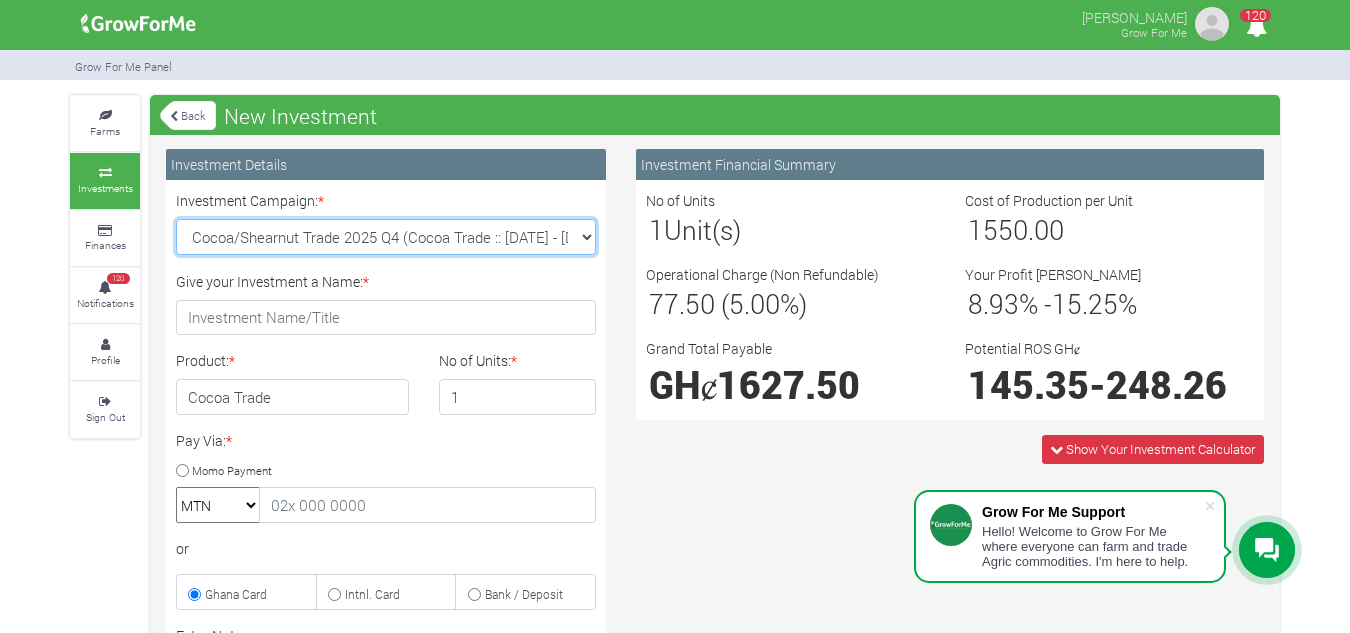 select on "44" 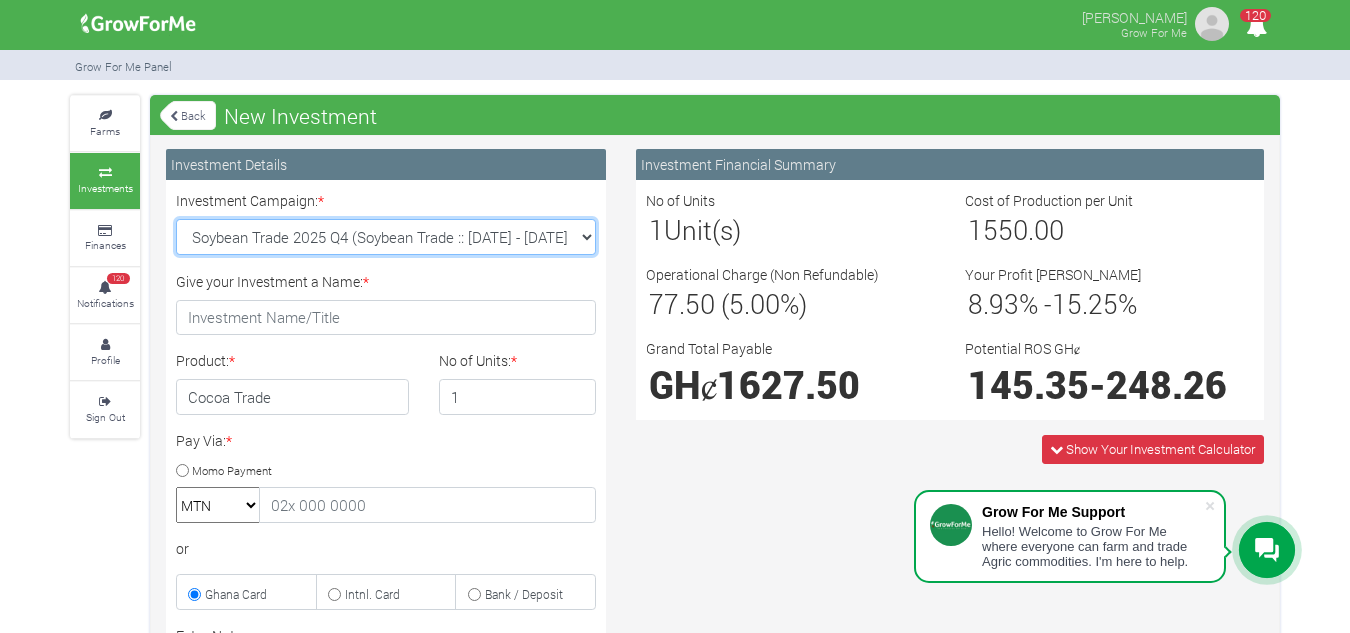 click on "Cocoa/Shearnut Trade 2025 Q4 (Cocoa Trade :: [DATE] - [DATE])
Maize Trade 2025 Q4 (Maize Trade :: [DATE] - [DATE])
Soybean Trade 2025 Q4 (Soybean Trade :: [DATE] - [DATE])
Machinery Fund (10 Yrs) (Machinery :: [DATE] - [DATE]) Cashew Trade 2025 Q4 (Cashew Trade :: [DATE] - [DATE])" at bounding box center (386, 237) 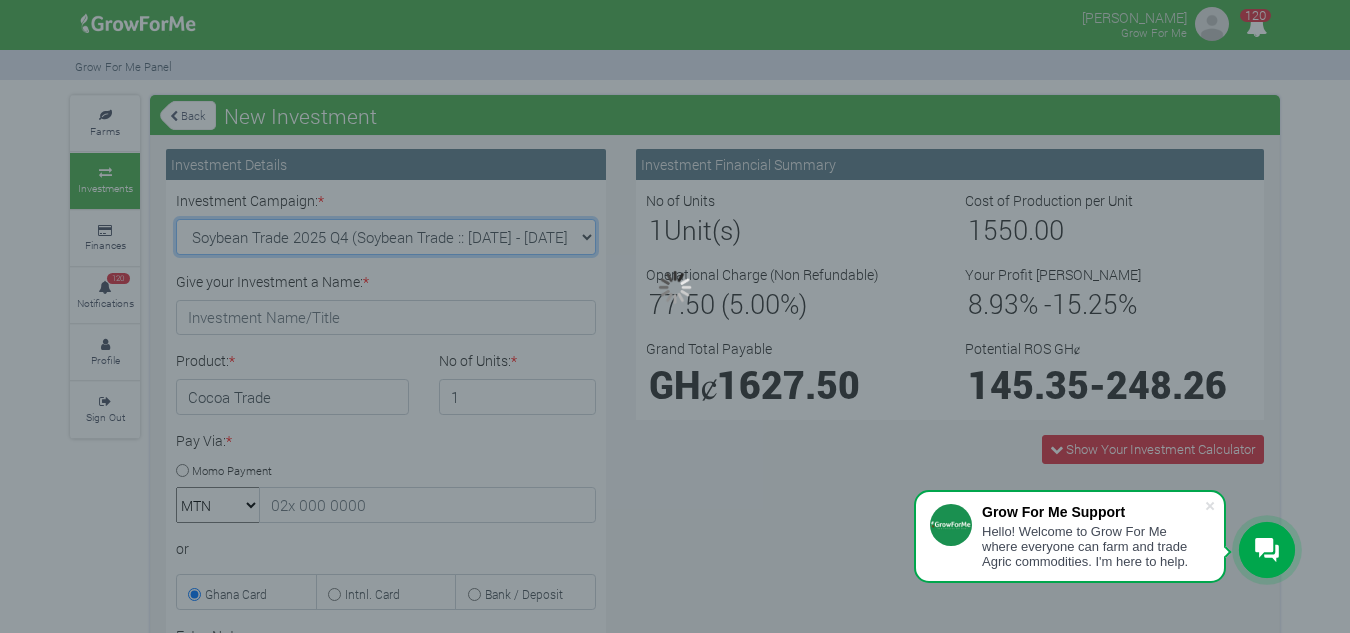 type on "1" 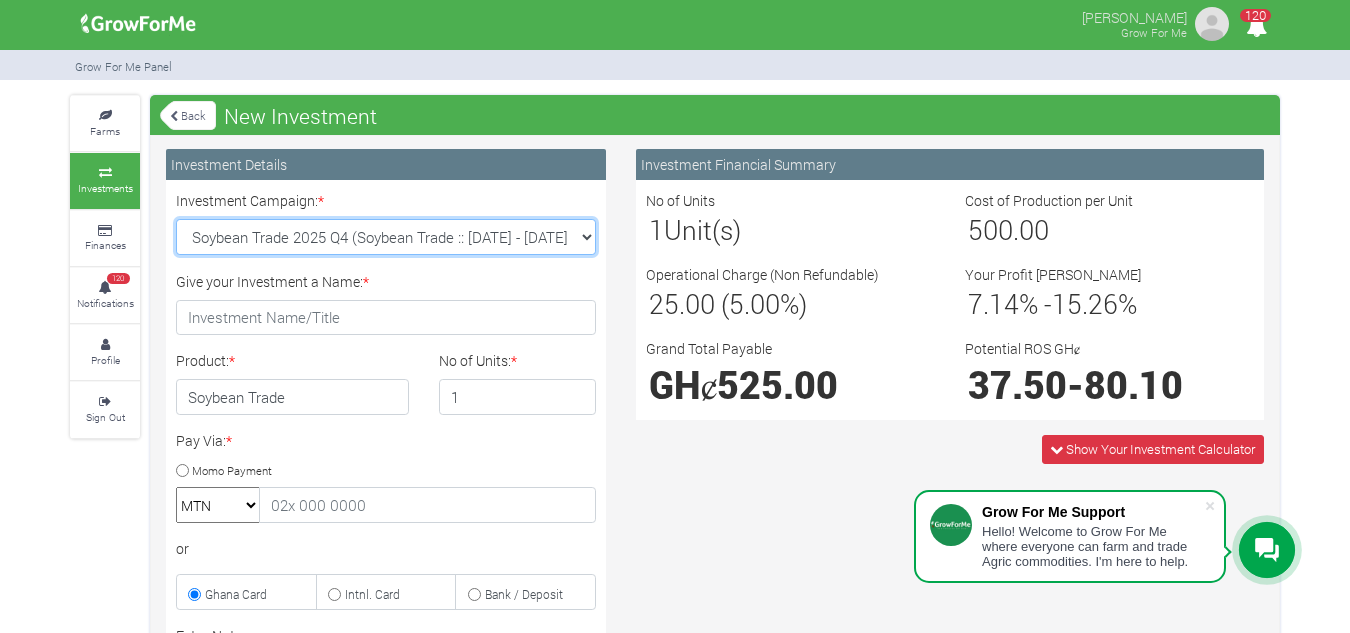 click on "Cocoa/Shearnut Trade 2025 Q4 (Cocoa Trade :: [DATE] - [DATE])
Maize Trade 2025 Q4 (Maize Trade :: [DATE] - [DATE])
Soybean Trade 2025 Q4 (Soybean Trade :: [DATE] - [DATE])
Machinery Fund (10 Yrs) (Machinery :: [DATE] - [DATE]) Cashew Trade 2025 Q4 (Cashew Trade :: [DATE] - [DATE])" at bounding box center (386, 237) 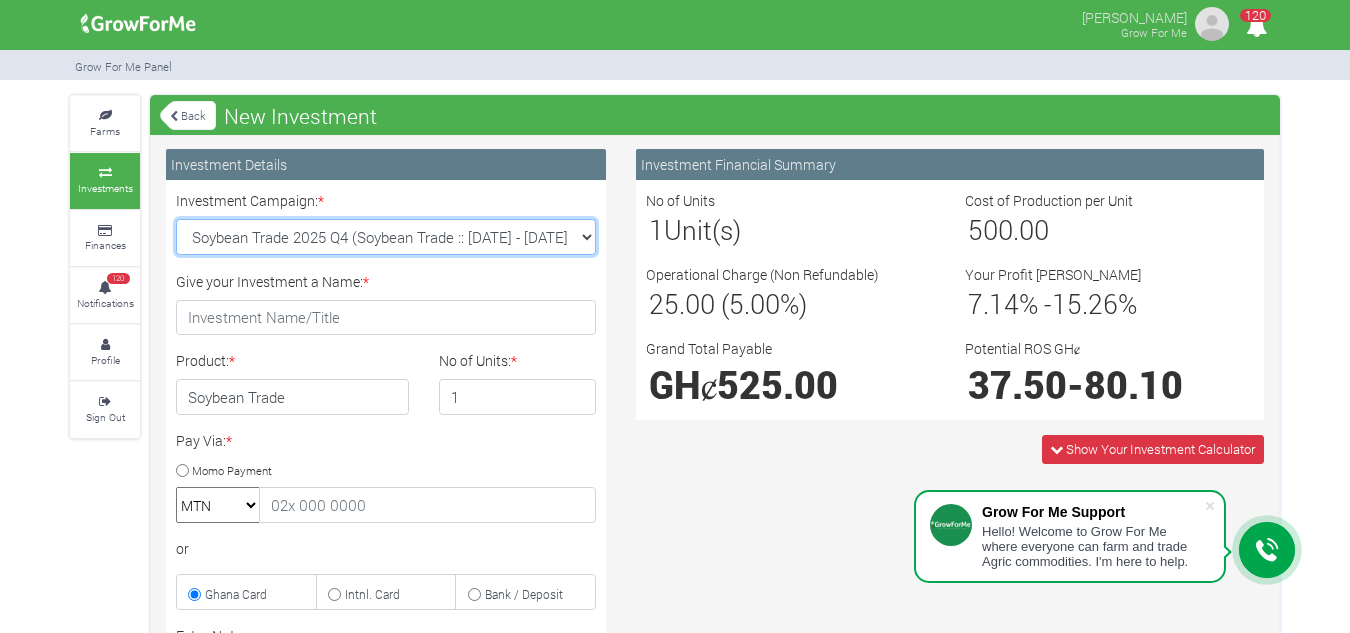 select on "46" 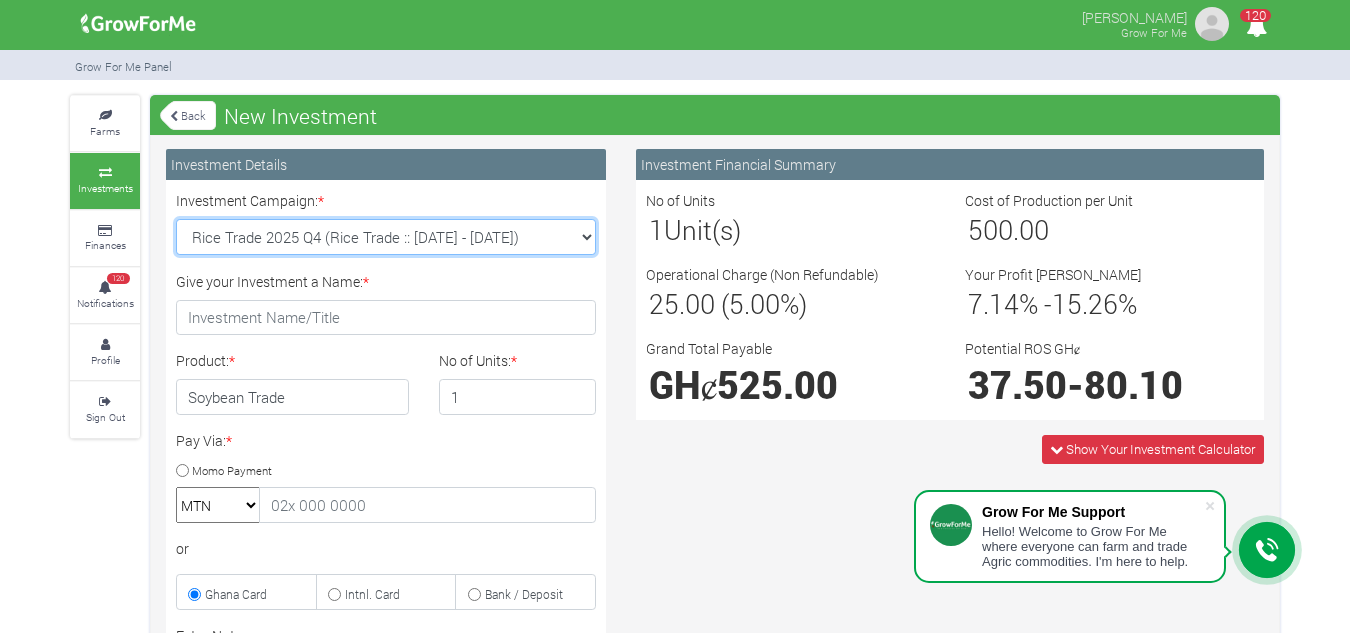 click on "Cocoa/Shearnut Trade 2025 Q4 (Cocoa Trade :: [DATE] - [DATE])
Maize Trade 2025 Q4 (Maize Trade :: [DATE] - [DATE])
Soybean Trade 2025 Q4 (Soybean Trade :: [DATE] - [DATE])
Machinery Fund (10 Yrs) (Machinery :: [DATE] - [DATE]) Cashew Trade 2025 Q4 (Cashew Trade :: [DATE] - [DATE])" at bounding box center [386, 237] 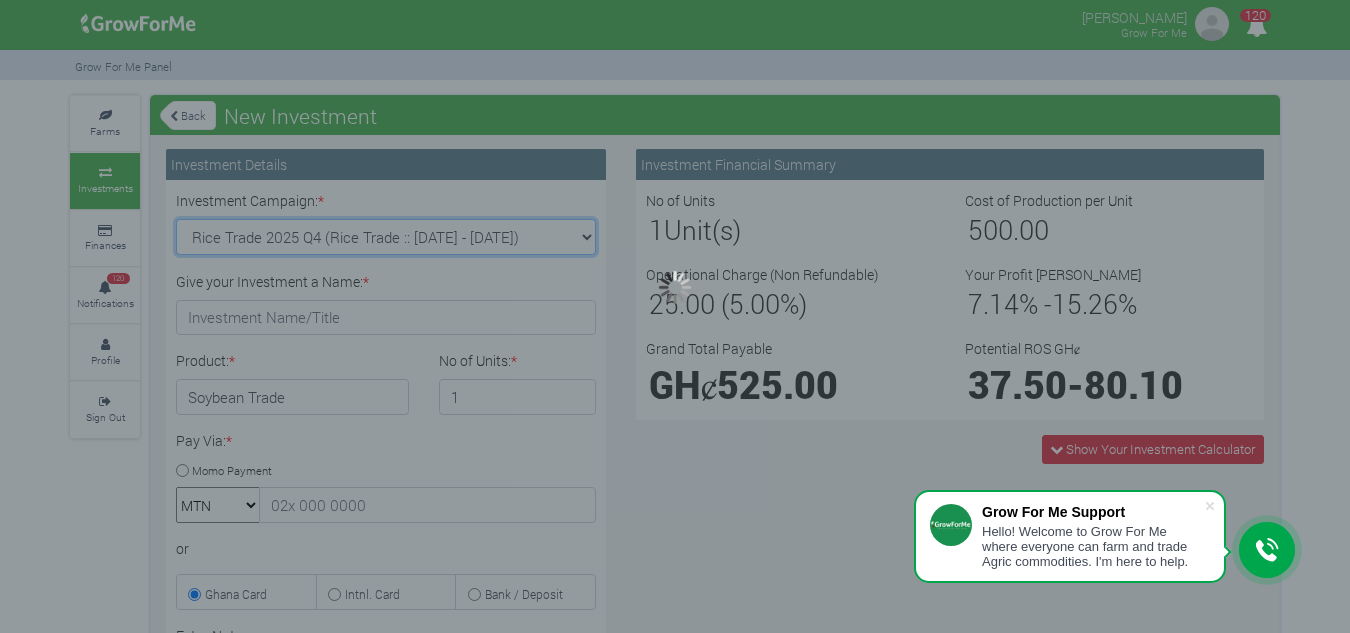type on "1" 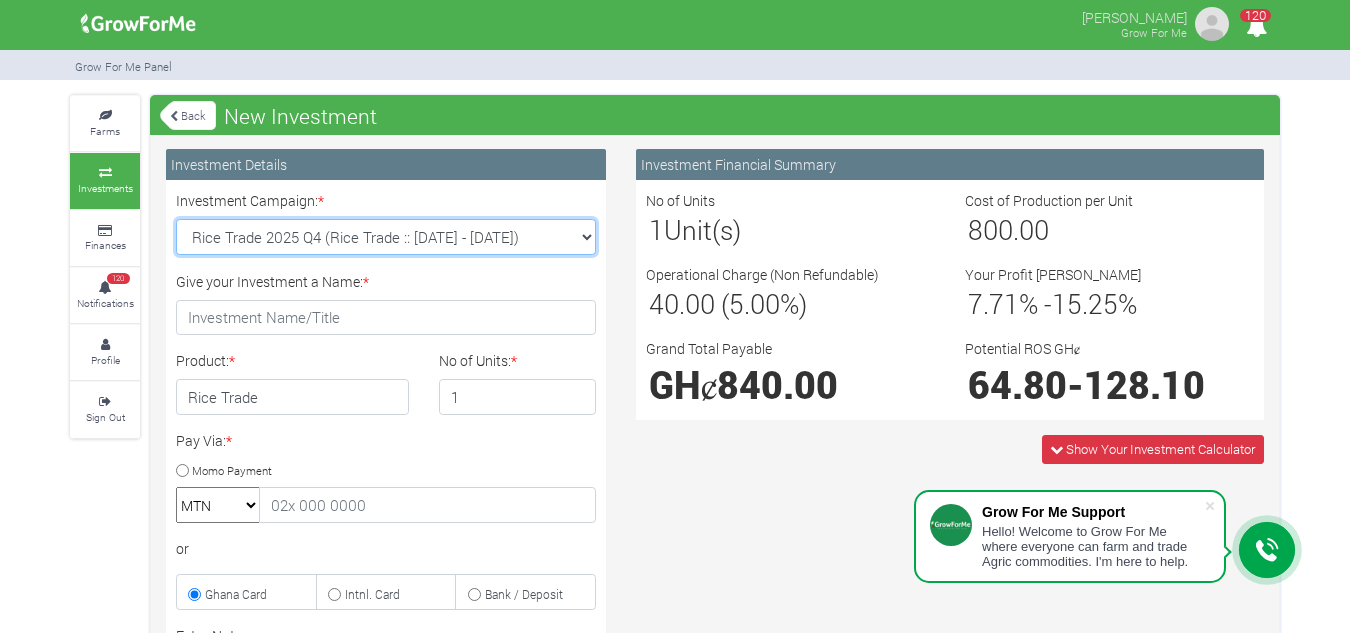click on "Cocoa/Shearnut Trade 2025 Q4 (Cocoa Trade :: [DATE] - [DATE])
Maize Trade 2025 Q4 (Maize Trade :: [DATE] - [DATE])
Soybean Trade 2025 Q4 (Soybean Trade :: [DATE] - [DATE])
Machinery Fund (10 Yrs) (Machinery :: [DATE] - [DATE]) Cashew Trade 2025 Q4 (Cashew Trade :: [DATE] - [DATE])" at bounding box center (386, 237) 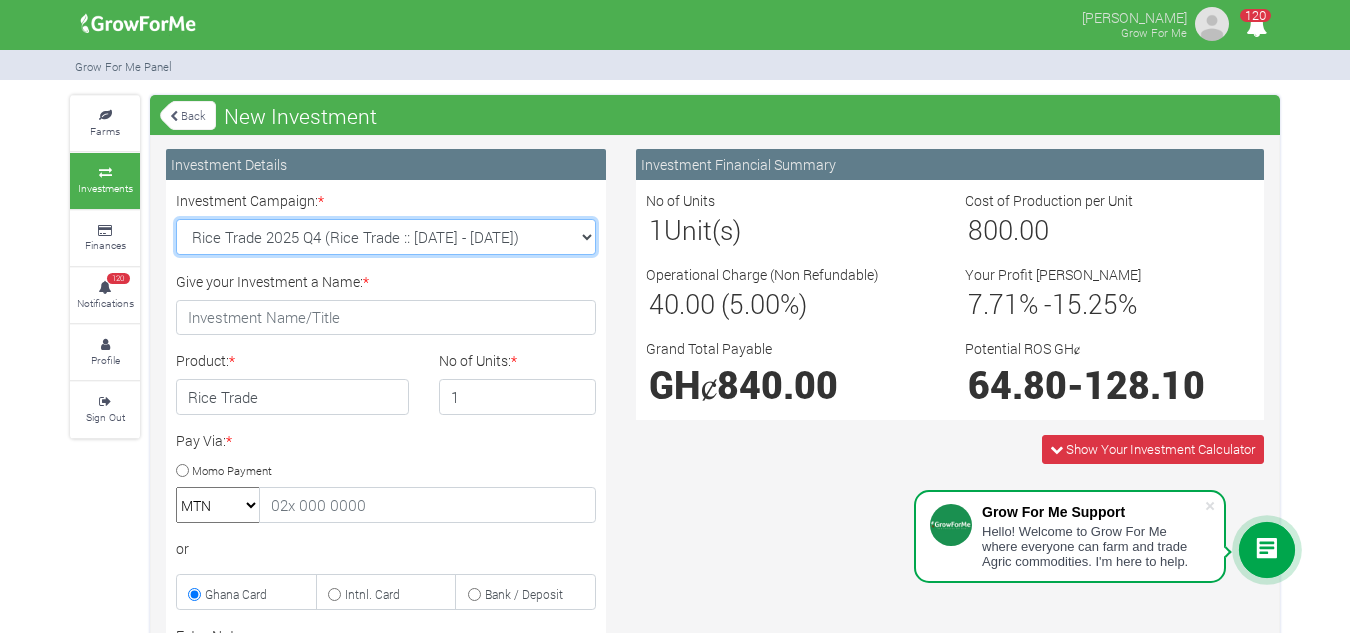 select on "43" 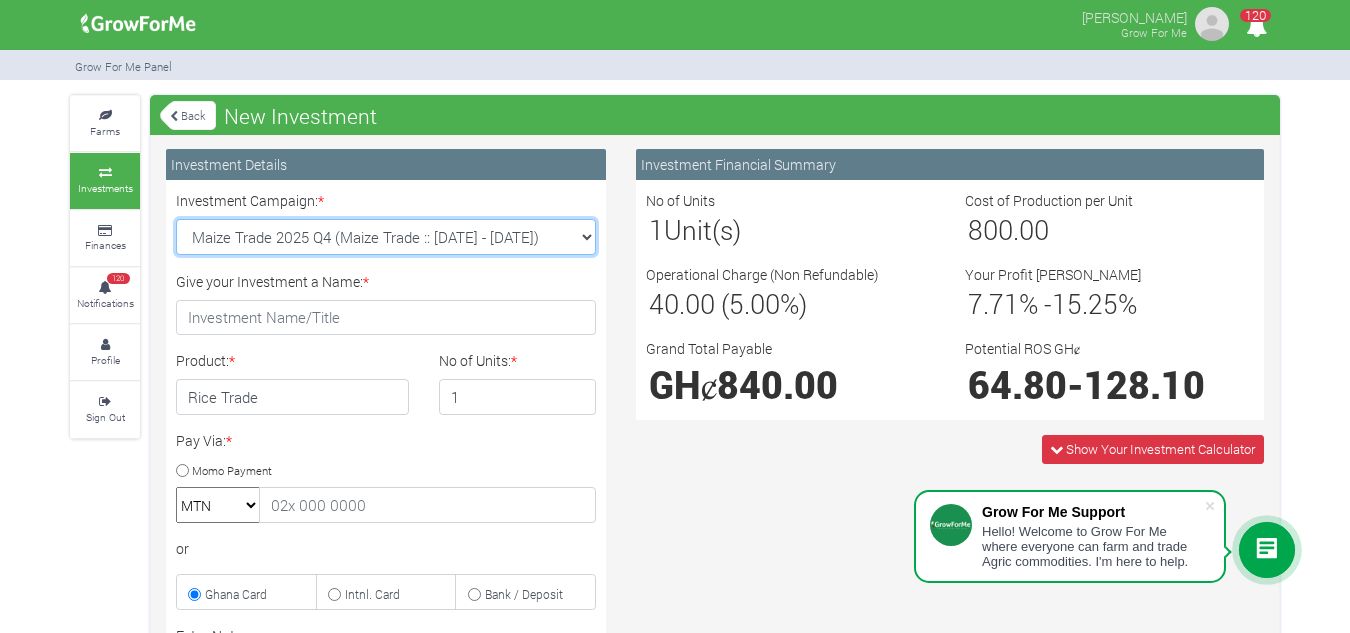 click on "Cocoa/Shearnut Trade 2025 Q4 (Cocoa Trade :: [DATE] - [DATE])
Maize Trade 2025 Q4 (Maize Trade :: [DATE] - [DATE])
Soybean Trade 2025 Q4 (Soybean Trade :: [DATE] - [DATE])
Machinery Fund (10 Yrs) (Machinery :: [DATE] - [DATE]) Cashew Trade 2025 Q4 (Cashew Trade :: [DATE] - [DATE])" at bounding box center (386, 237) 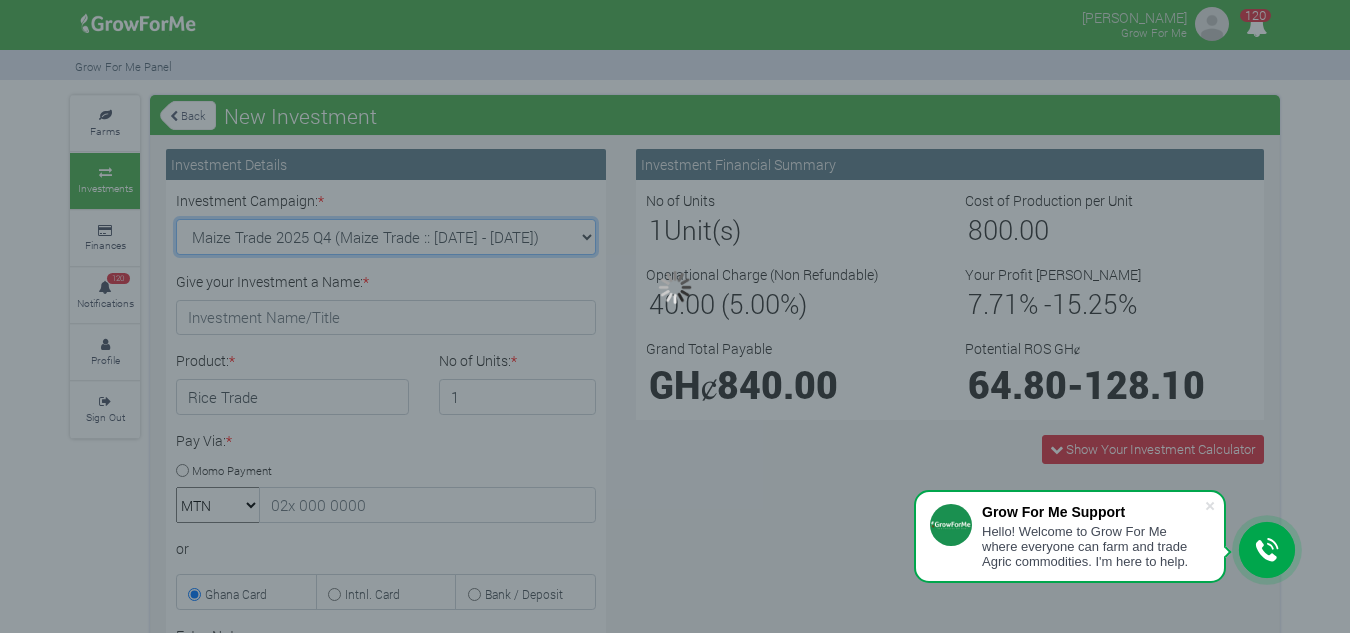 type on "1" 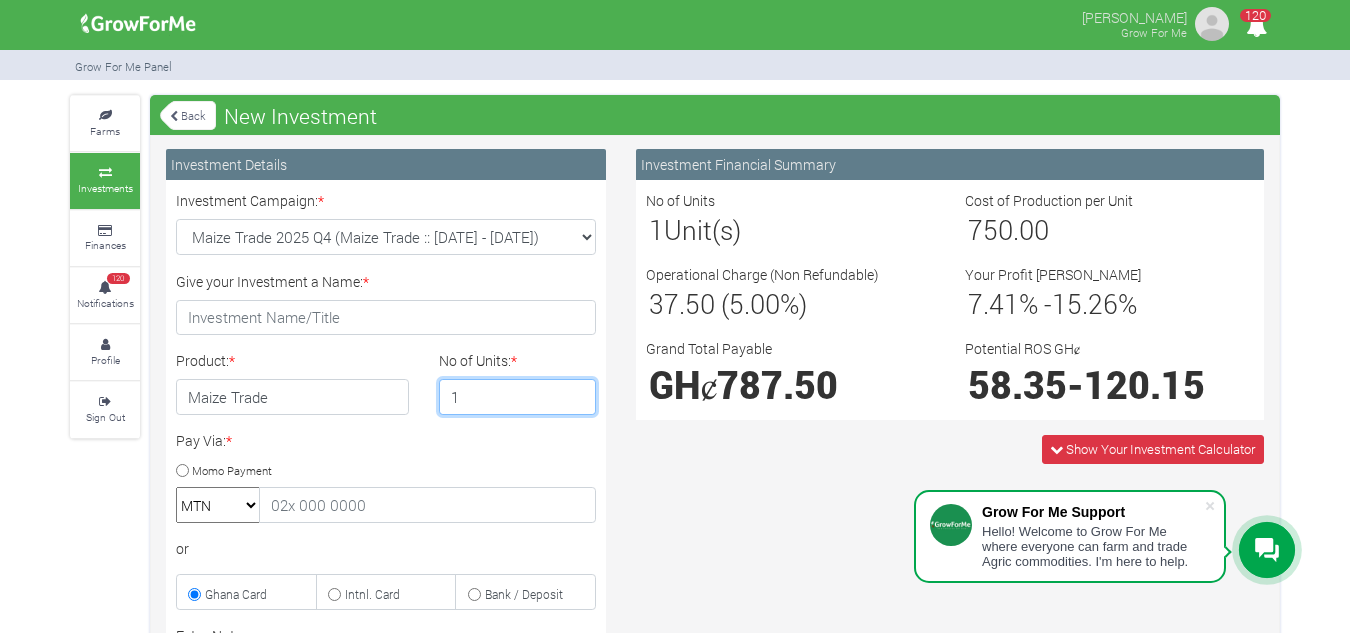 click on "1" at bounding box center (518, 397) 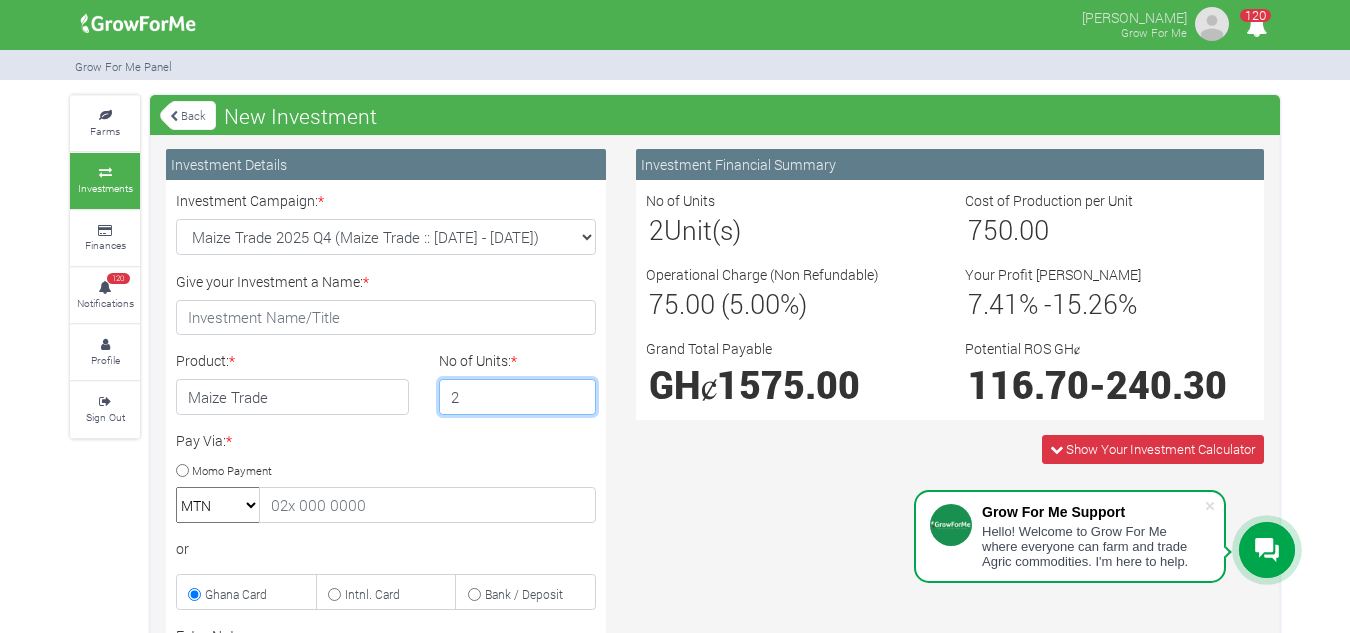 type on "2" 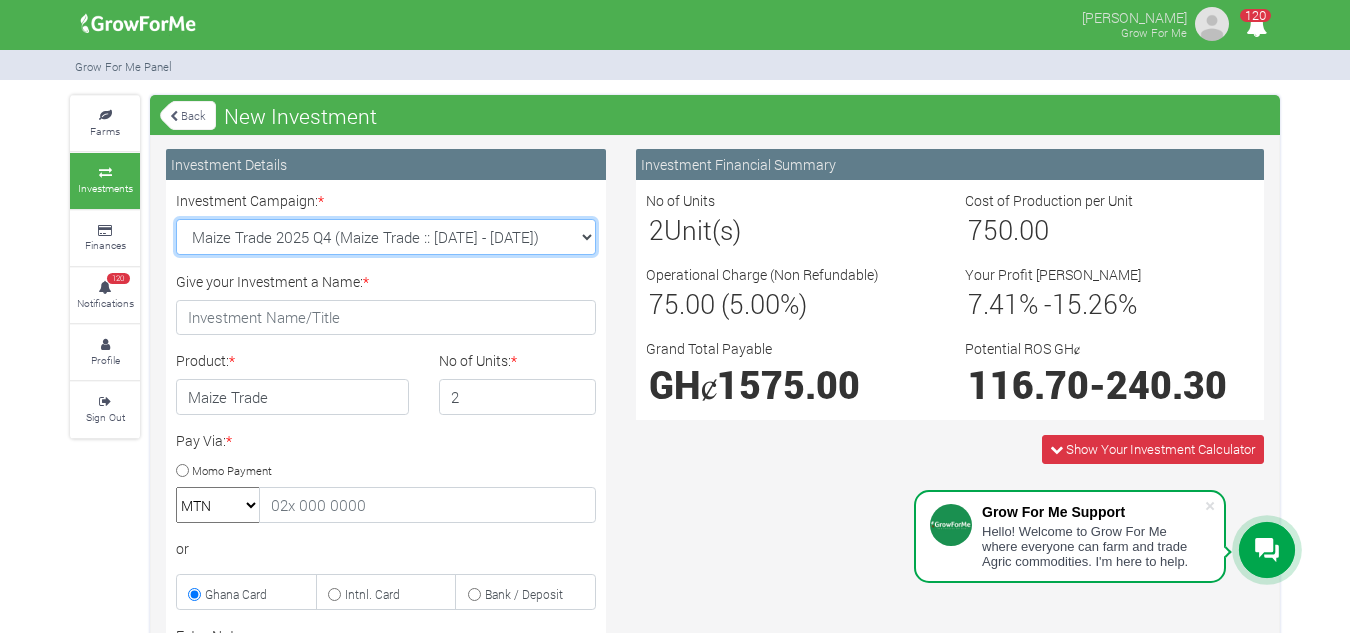click on "Cocoa/Shearnut Trade 2025 Q4 (Cocoa Trade :: [DATE] - [DATE])
Maize Trade 2025 Q4 (Maize Trade :: [DATE] - [DATE])
Soybean Trade 2025 Q4 (Soybean Trade :: [DATE] - [DATE])
Machinery Fund (10 Yrs) (Machinery :: [DATE] - [DATE]) Cashew Trade 2025 Q4 (Cashew Trade :: [DATE] - [DATE])" at bounding box center [386, 237] 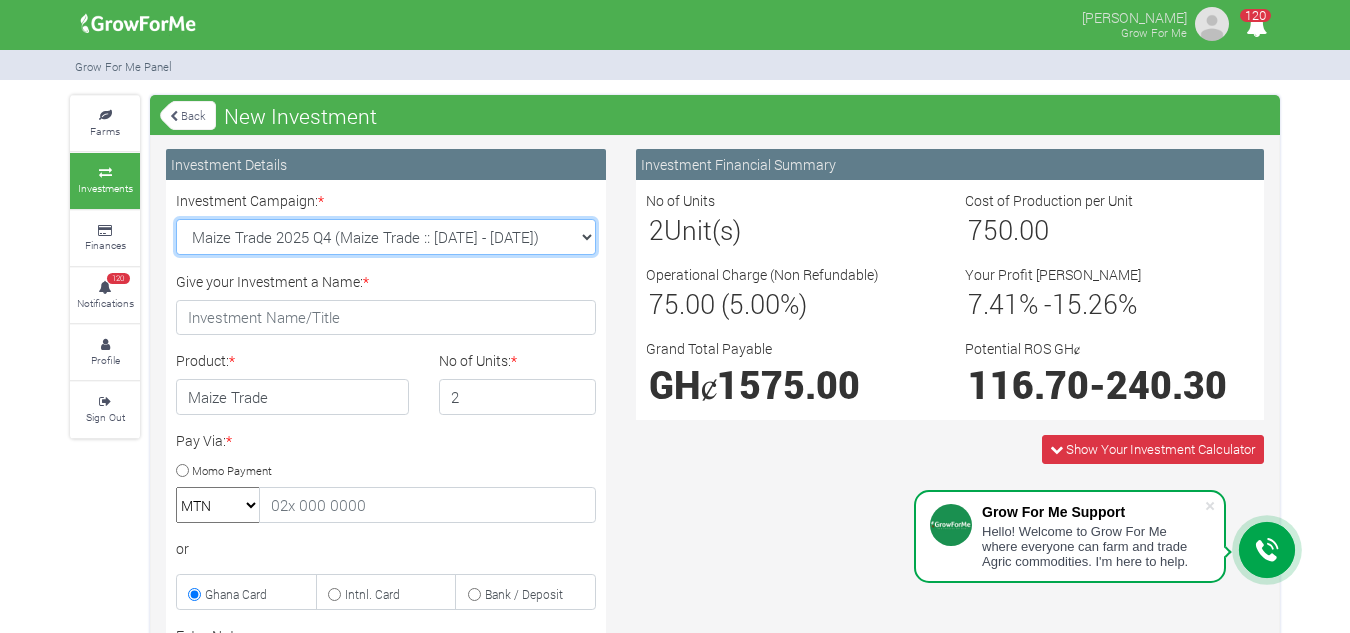 select on "42" 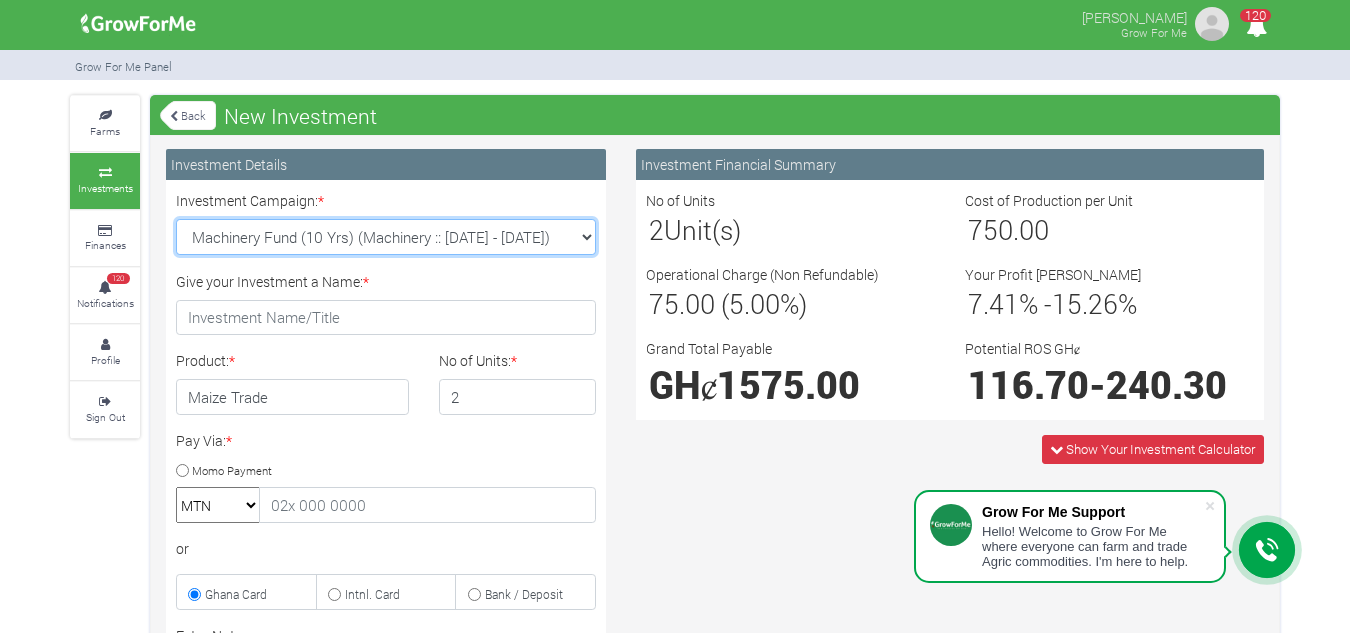 click on "Cocoa/Shearnut Trade 2025 Q4 (Cocoa Trade :: [DATE] - [DATE])
Maize Trade 2025 Q4 (Maize Trade :: [DATE] - [DATE])
Soybean Trade 2025 Q4 (Soybean Trade :: [DATE] - [DATE])
Machinery Fund (10 Yrs) (Machinery :: [DATE] - [DATE]) Cashew Trade 2025 Q4 (Cashew Trade :: [DATE] - [DATE])" at bounding box center (386, 237) 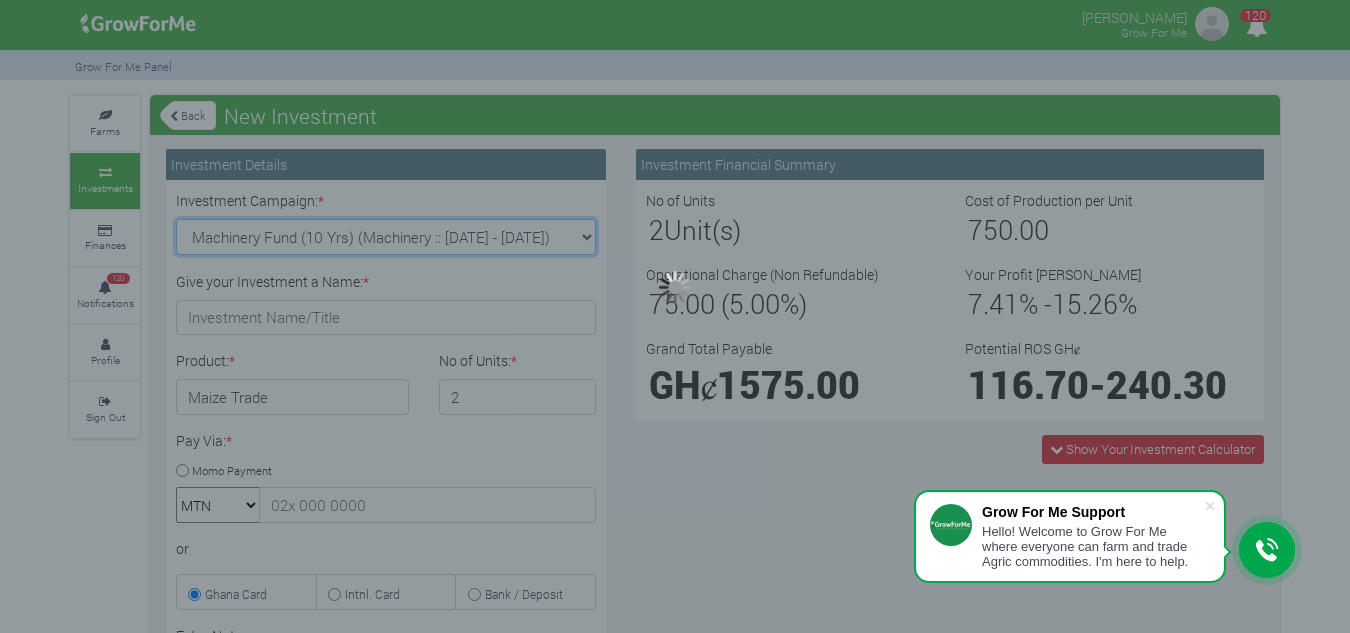 type on "1" 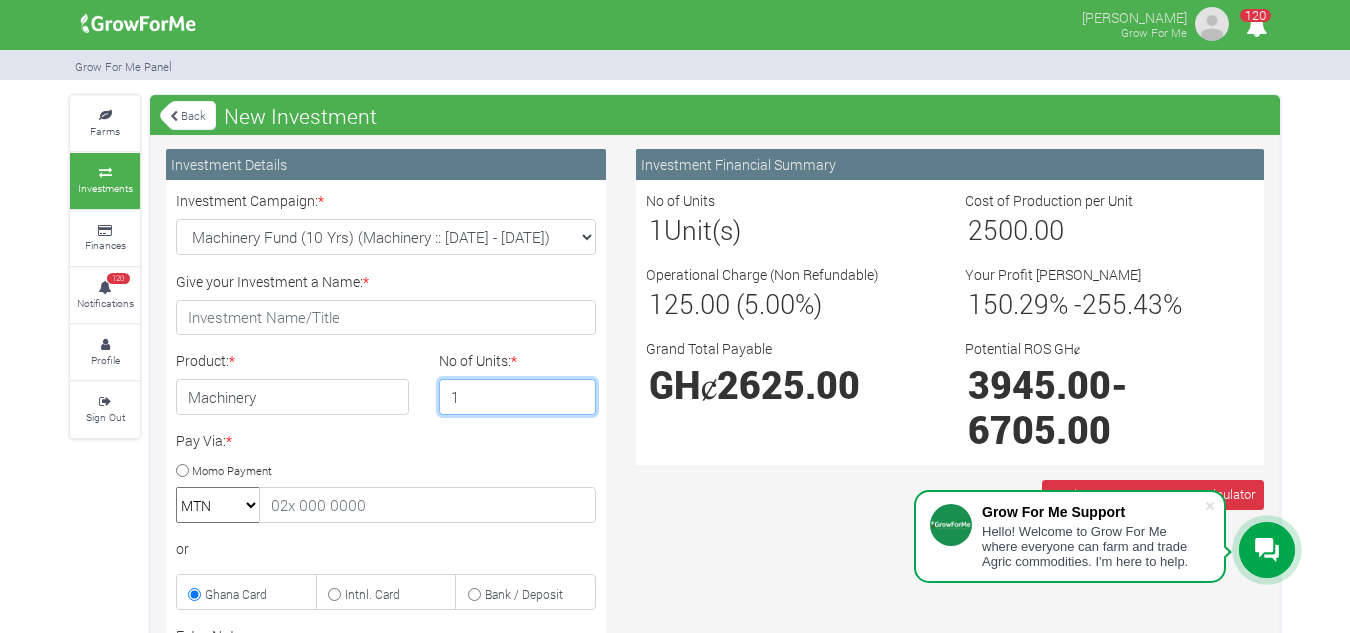 click on "1" at bounding box center (518, 397) 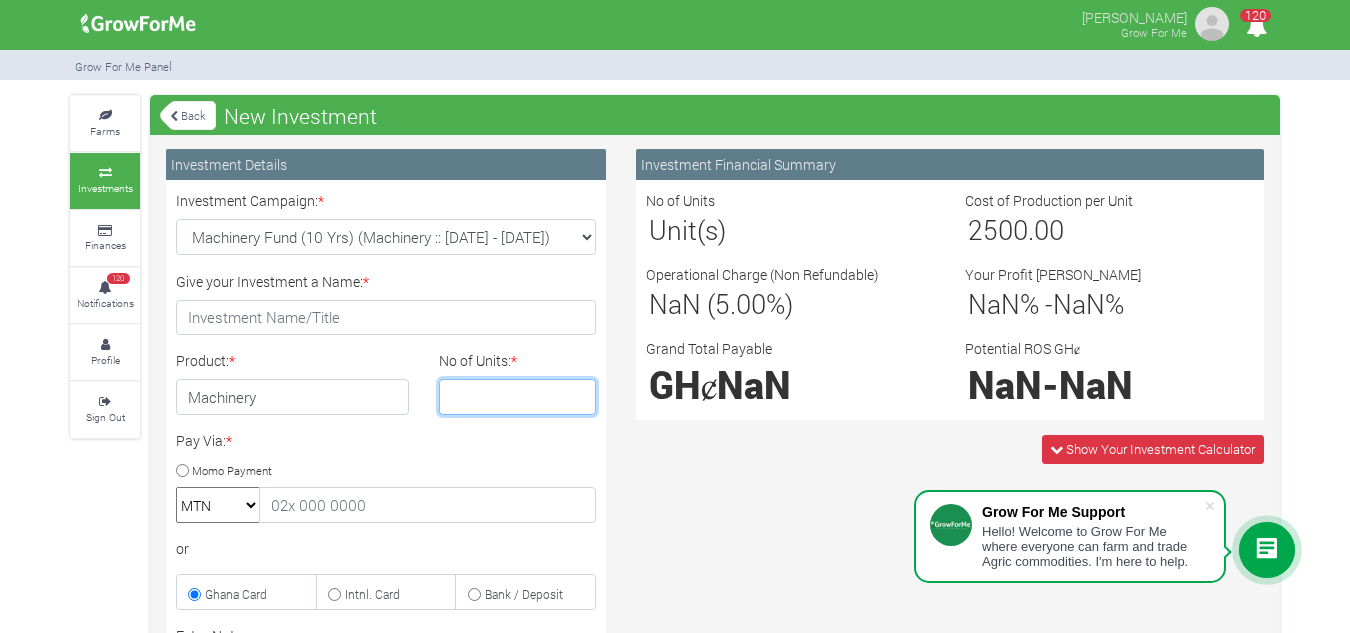type on "2" 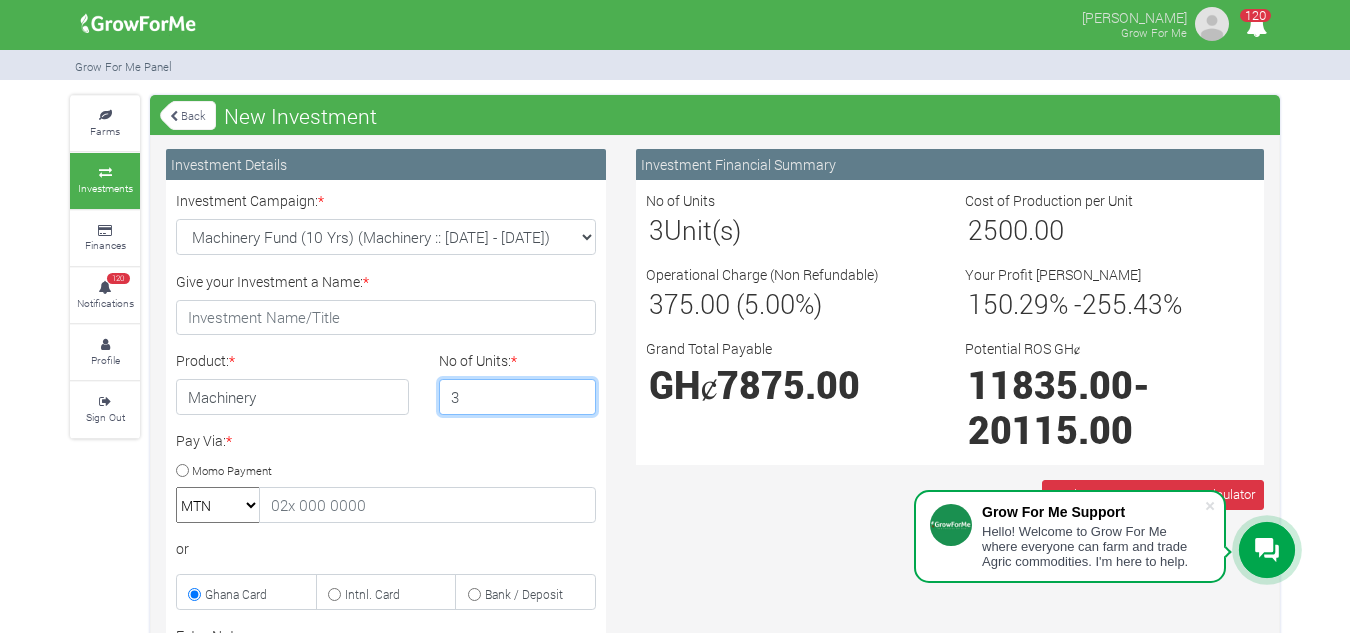 type on "3" 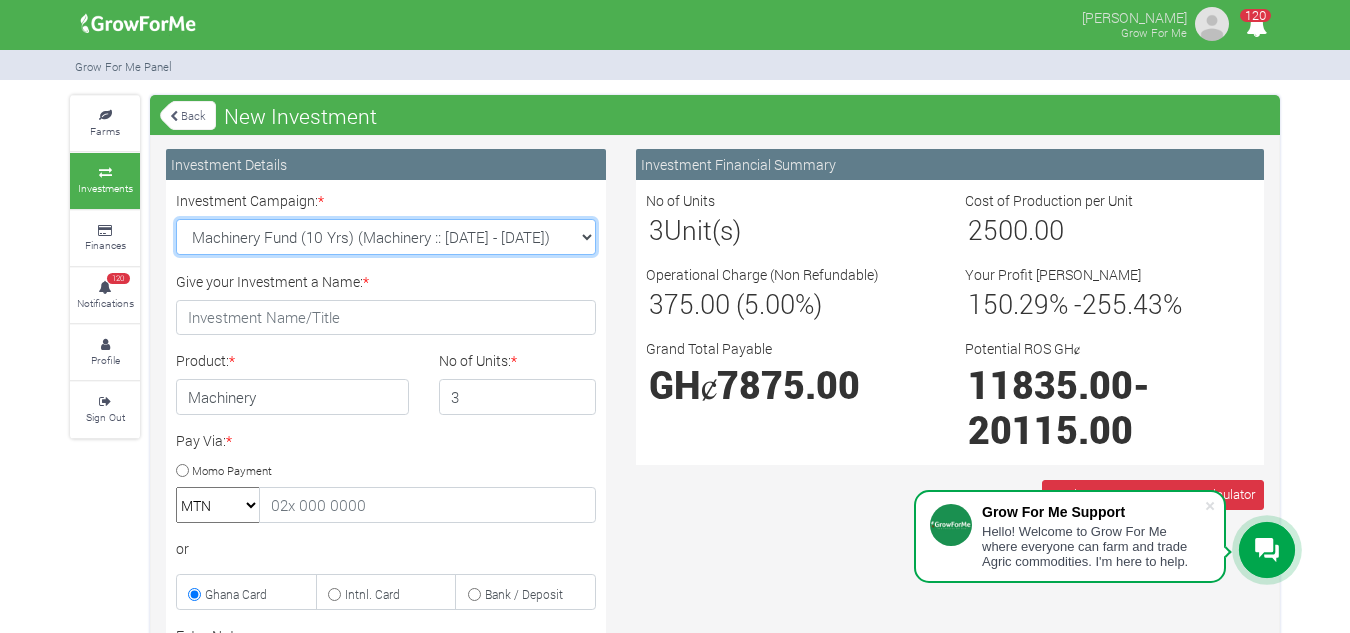 click on "Cocoa/Shearnut Trade 2025 Q4 (Cocoa Trade :: [DATE] - [DATE])
Maize Trade 2025 Q4 (Maize Trade :: [DATE] - [DATE])
Soybean Trade 2025 Q4 (Soybean Trade :: [DATE] - [DATE])
Machinery Fund (10 Yrs) (Machinery :: [DATE] - [DATE]) Cashew Trade 2025 Q4 (Cashew Trade :: [DATE] - [DATE])" at bounding box center [386, 237] 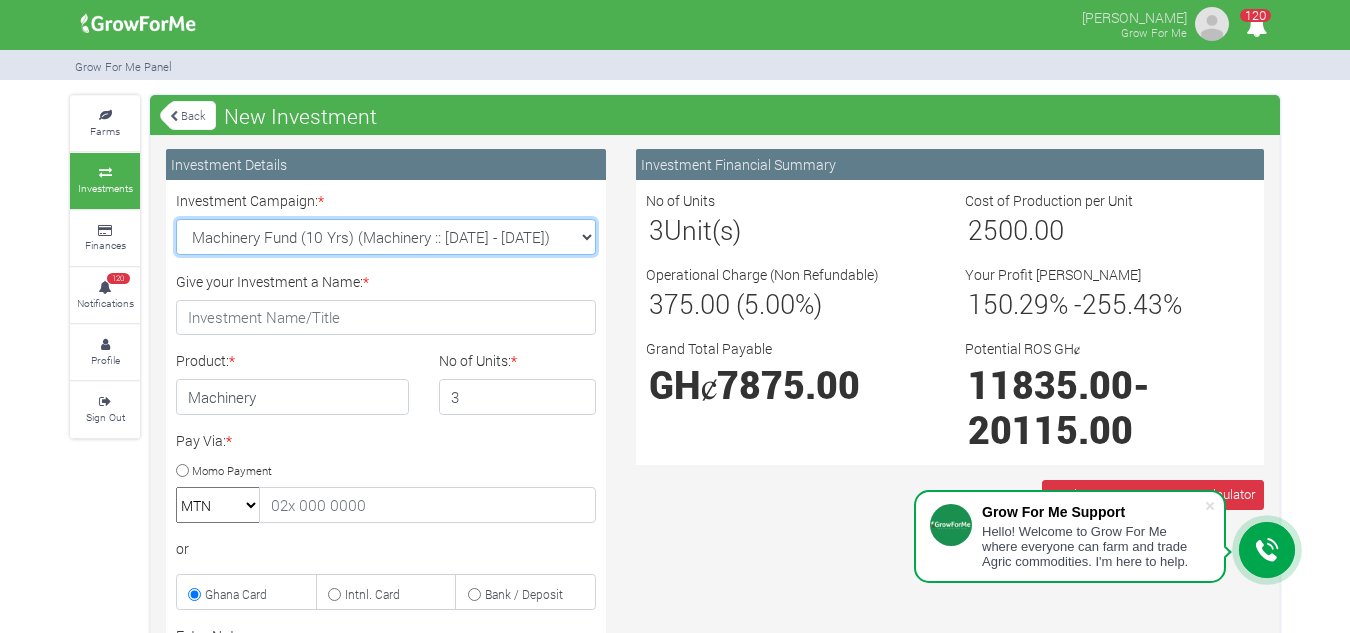 select on "44" 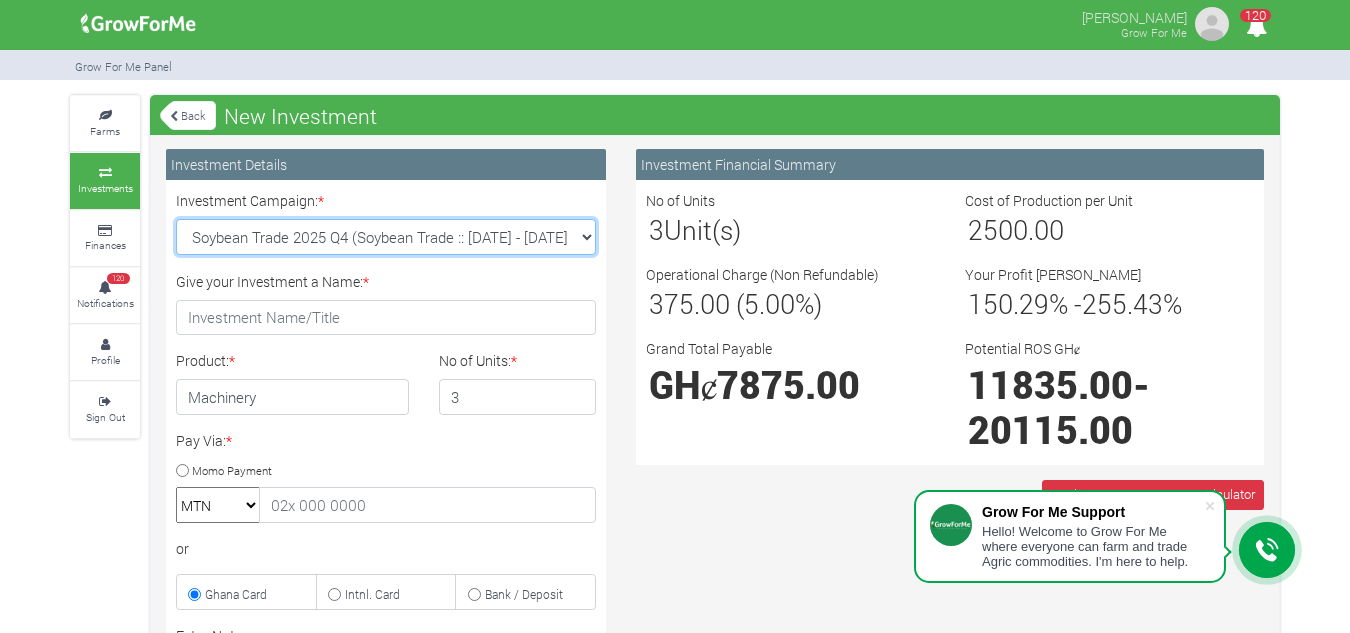 click on "Cocoa/Shearnut Trade 2025 Q4 (Cocoa Trade :: [DATE] - [DATE])
Maize Trade 2025 Q4 (Maize Trade :: [DATE] - [DATE])
Soybean Trade 2025 Q4 (Soybean Trade :: [DATE] - [DATE])
Machinery Fund (10 Yrs) (Machinery :: [DATE] - [DATE]) Cashew Trade 2025 Q4 (Cashew Trade :: [DATE] - [DATE])" at bounding box center [386, 237] 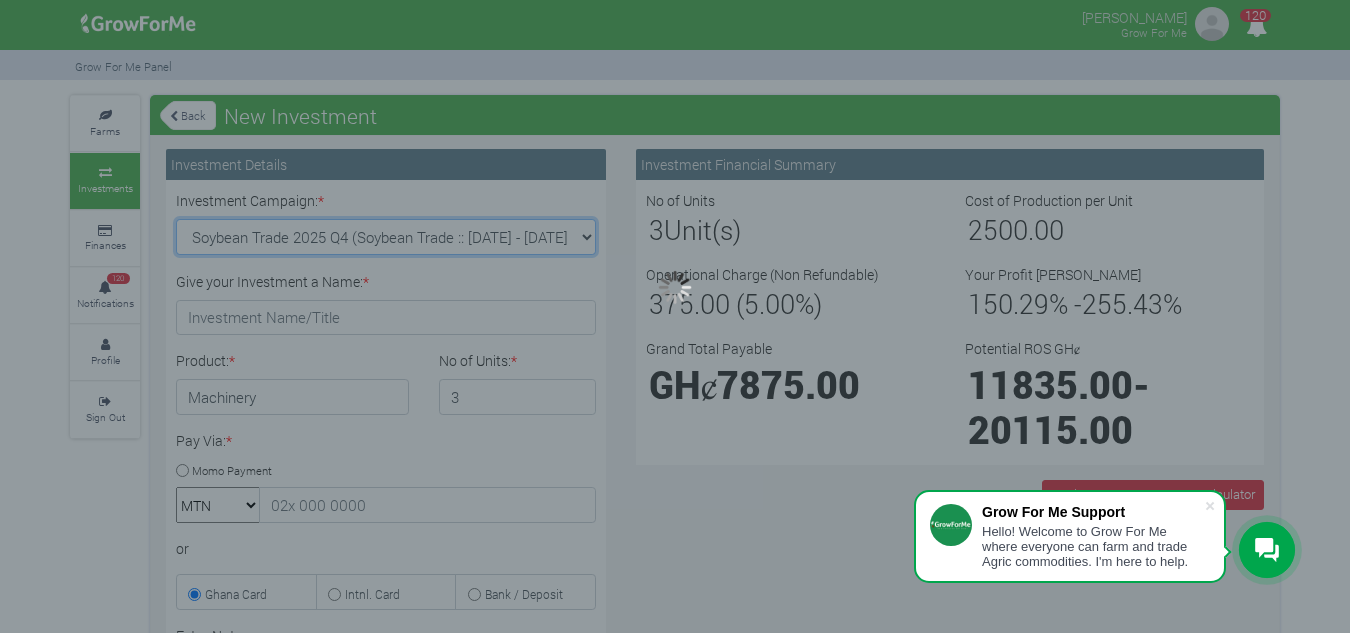 type on "1" 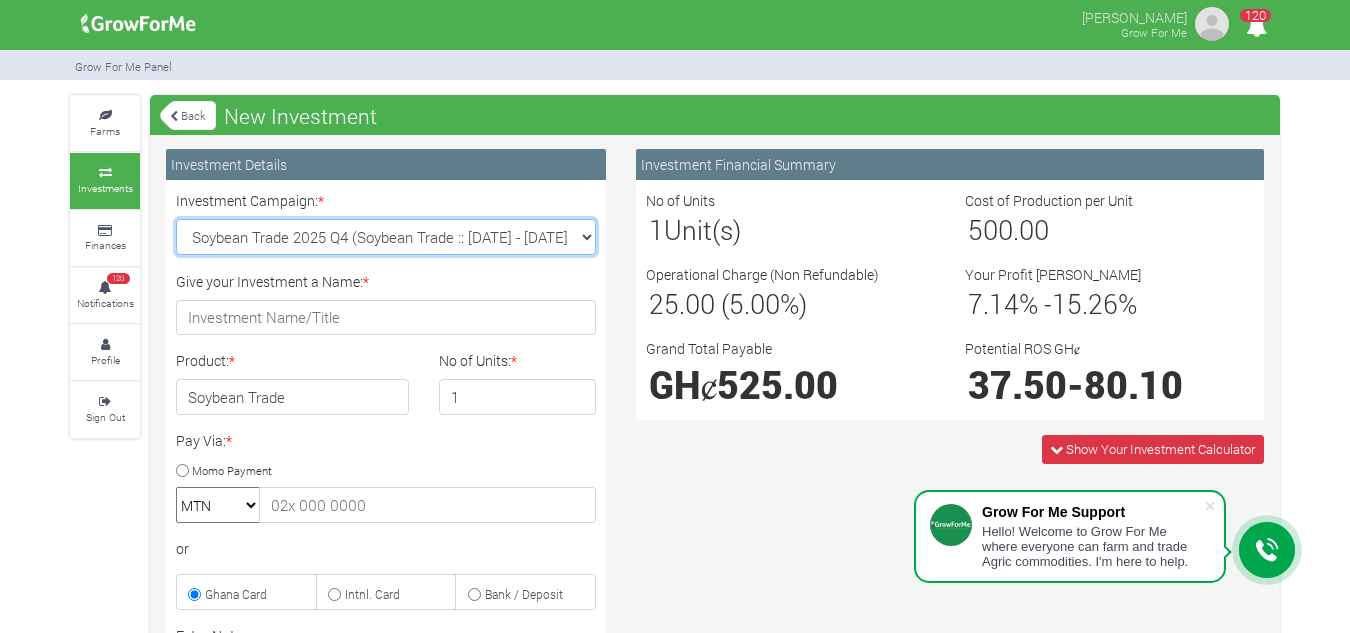 click on "Cocoa/Shearnut Trade 2025 Q4 (Cocoa Trade :: [DATE] - [DATE])
Maize Trade 2025 Q4 (Maize Trade :: [DATE] - [DATE])
Soybean Trade 2025 Q4 (Soybean Trade :: [DATE] - [DATE])
Machinery Fund (10 Yrs) (Machinery :: [DATE] - [DATE]) Cashew Trade 2025 Q4 (Cashew Trade :: [DATE] - [DATE])" at bounding box center [386, 237] 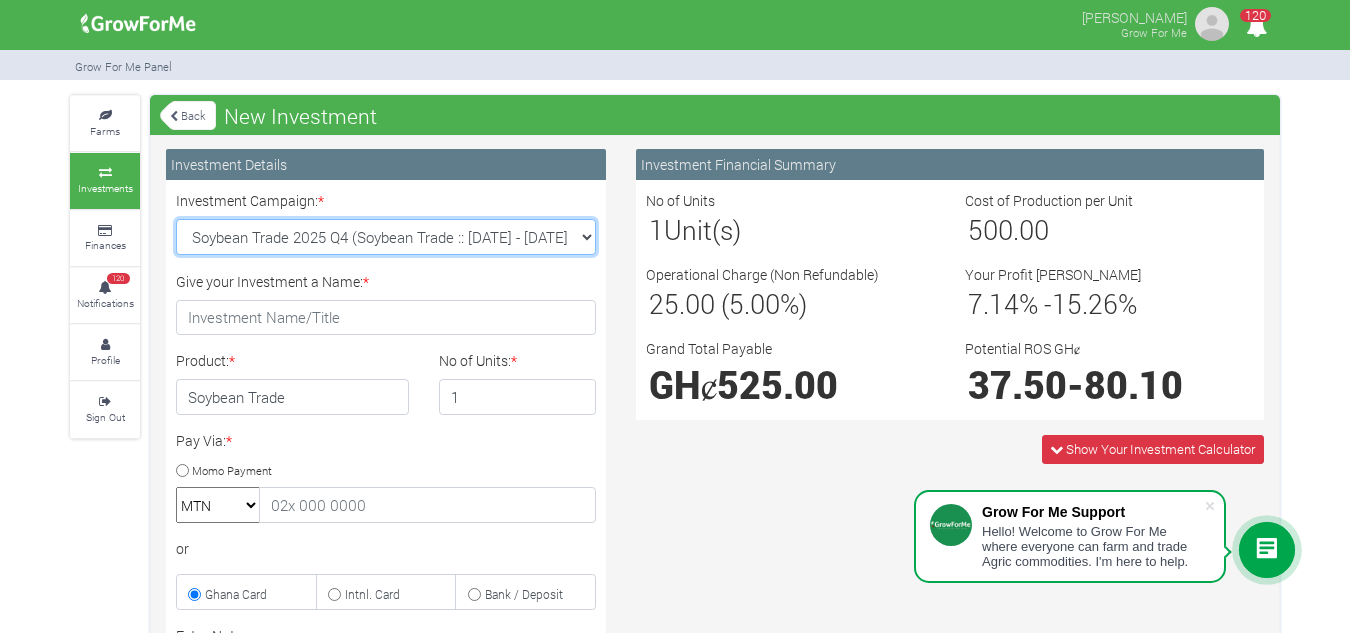 select on "46" 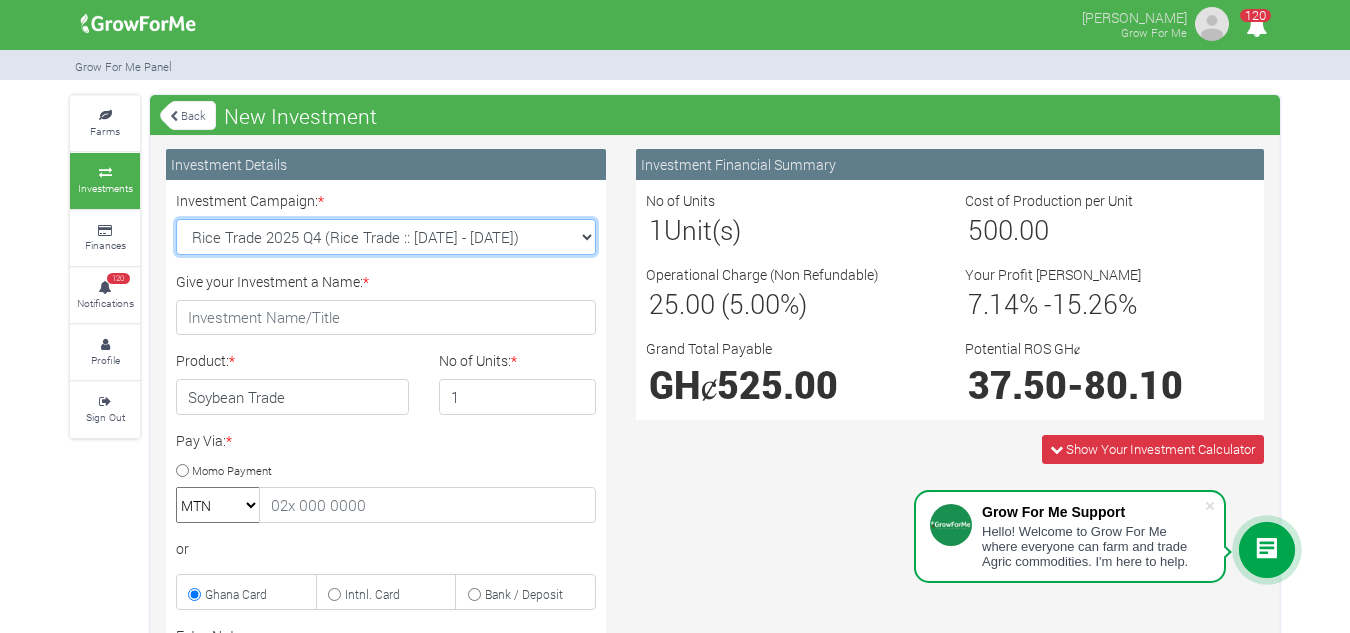 click on "Cocoa/Shearnut Trade 2025 Q4 (Cocoa Trade :: [DATE] - [DATE])
Maize Trade 2025 Q4 (Maize Trade :: [DATE] - [DATE])
Soybean Trade 2025 Q4 (Soybean Trade :: [DATE] - [DATE])
Machinery Fund (10 Yrs) (Machinery :: [DATE] - [DATE]) Cashew Trade 2025 Q4 (Cashew Trade :: [DATE] - [DATE])" at bounding box center [386, 237] 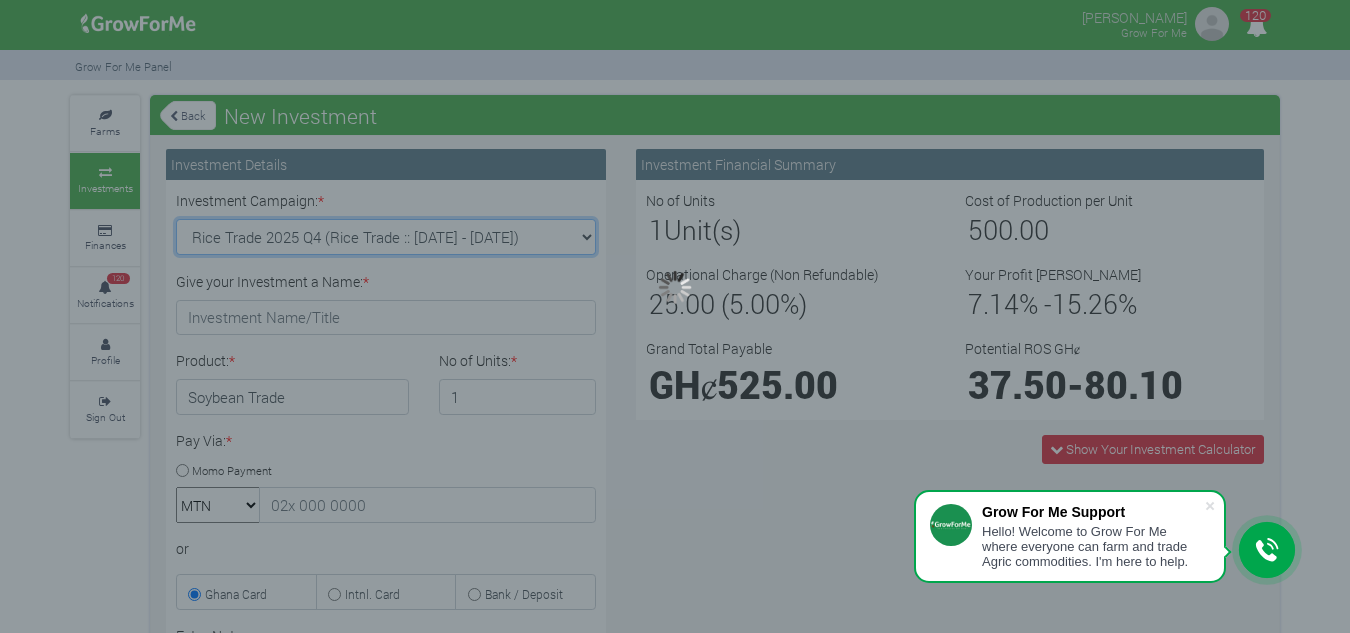 type on "1" 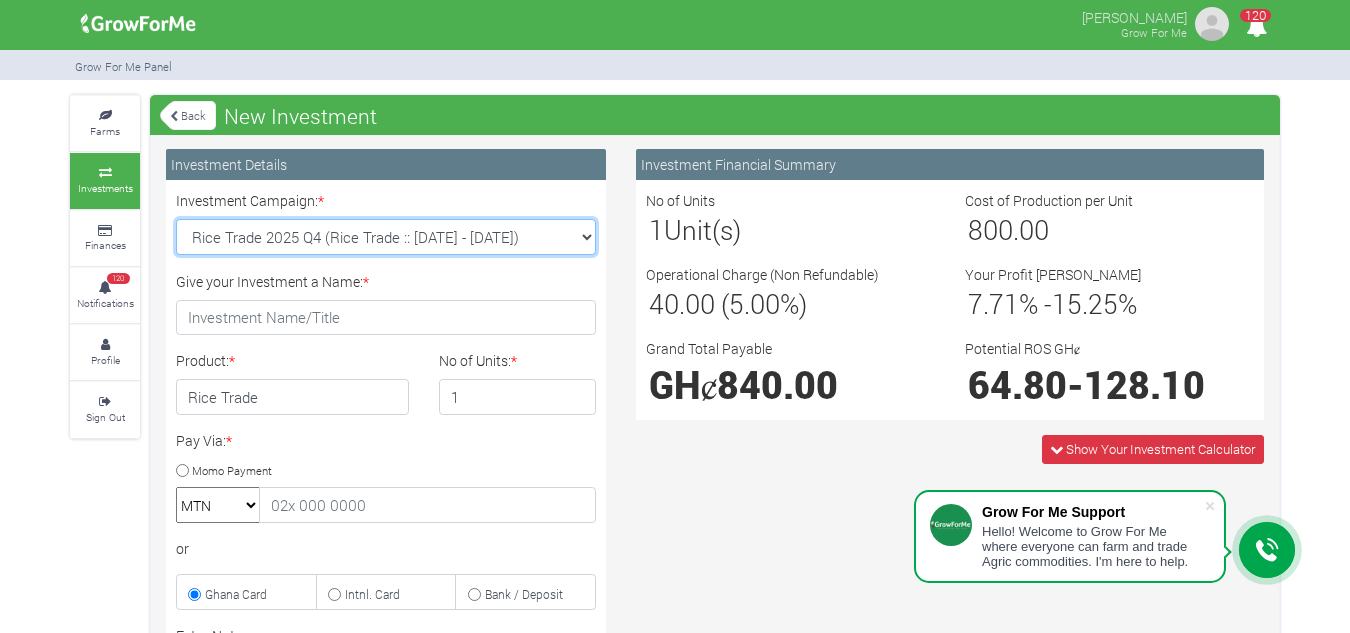 click on "Cocoa/Shearnut Trade 2025 Q4 (Cocoa Trade :: [DATE] - [DATE])
Maize Trade 2025 Q4 (Maize Trade :: [DATE] - [DATE])
Soybean Trade 2025 Q4 (Soybean Trade :: [DATE] - [DATE])
Machinery Fund (10 Yrs) (Machinery :: [DATE] - [DATE]) Cashew Trade 2025 Q4 (Cashew Trade :: [DATE] - [DATE])" at bounding box center (386, 237) 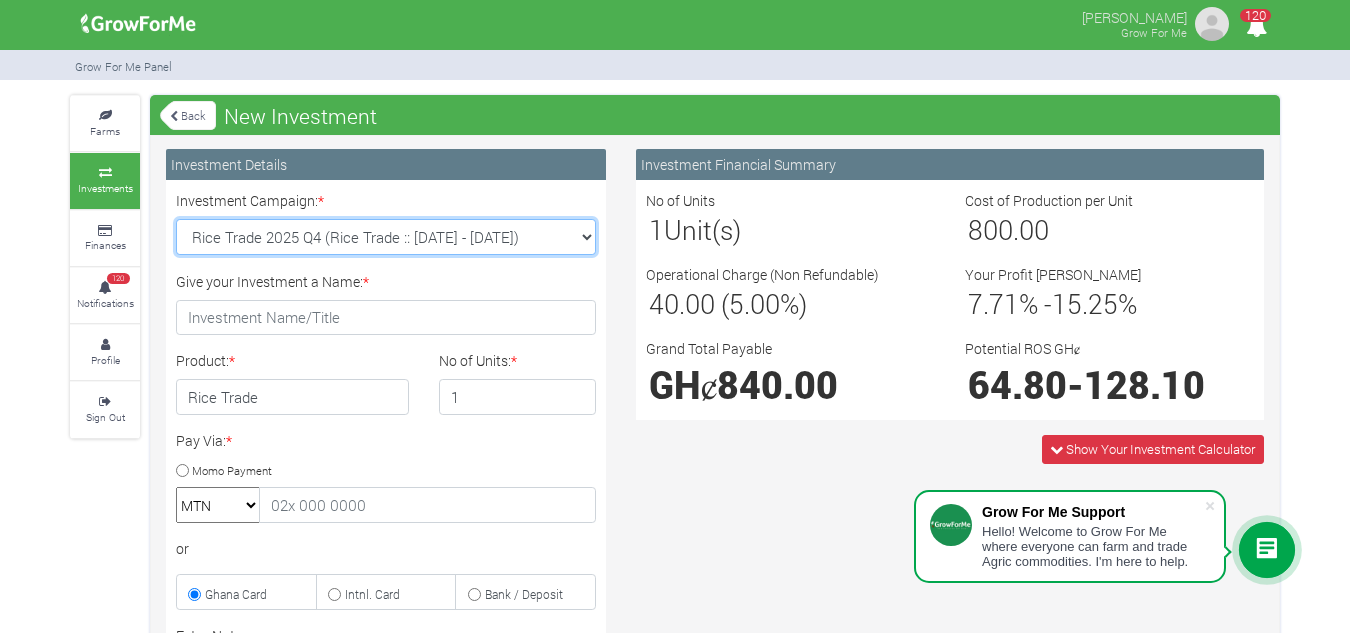 select on "44" 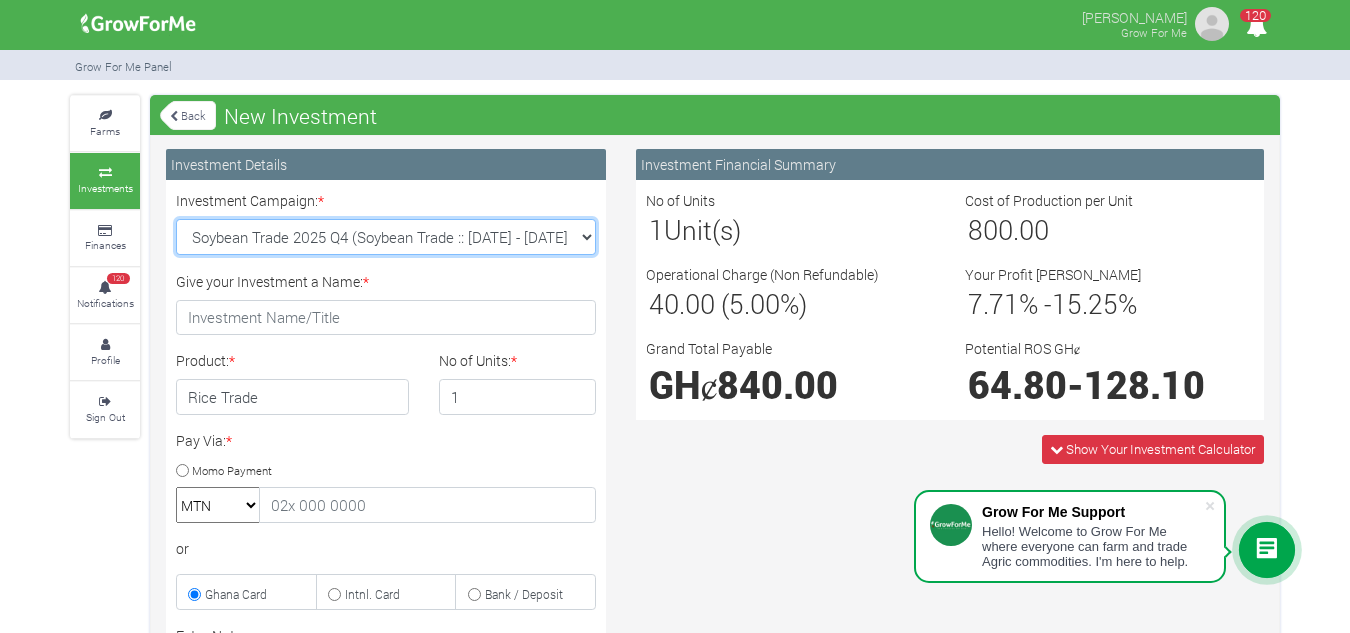 click on "Cocoa/Shearnut Trade 2025 Q4 (Cocoa Trade :: [DATE] - [DATE])
Maize Trade 2025 Q4 (Maize Trade :: [DATE] - [DATE])
Soybean Trade 2025 Q4 (Soybean Trade :: [DATE] - [DATE])
Machinery Fund (10 Yrs) (Machinery :: [DATE] - [DATE]) Cashew Trade 2025 Q4 (Cashew Trade :: [DATE] - [DATE])" at bounding box center [386, 237] 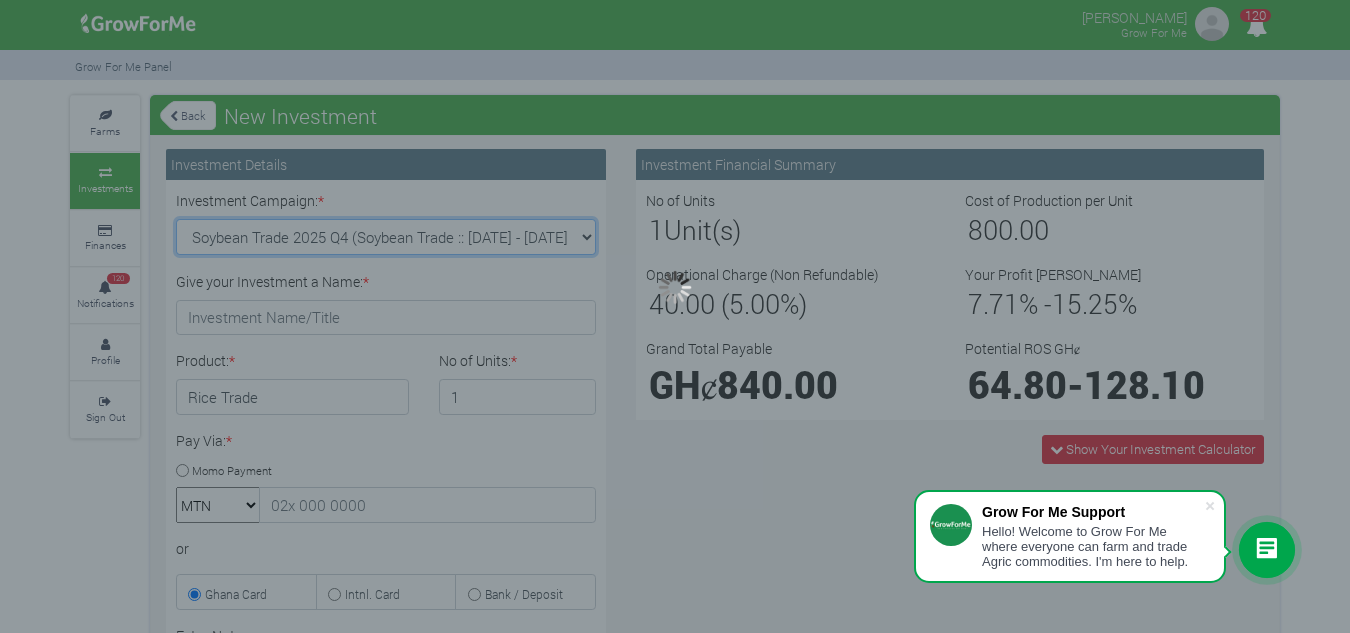 type on "1" 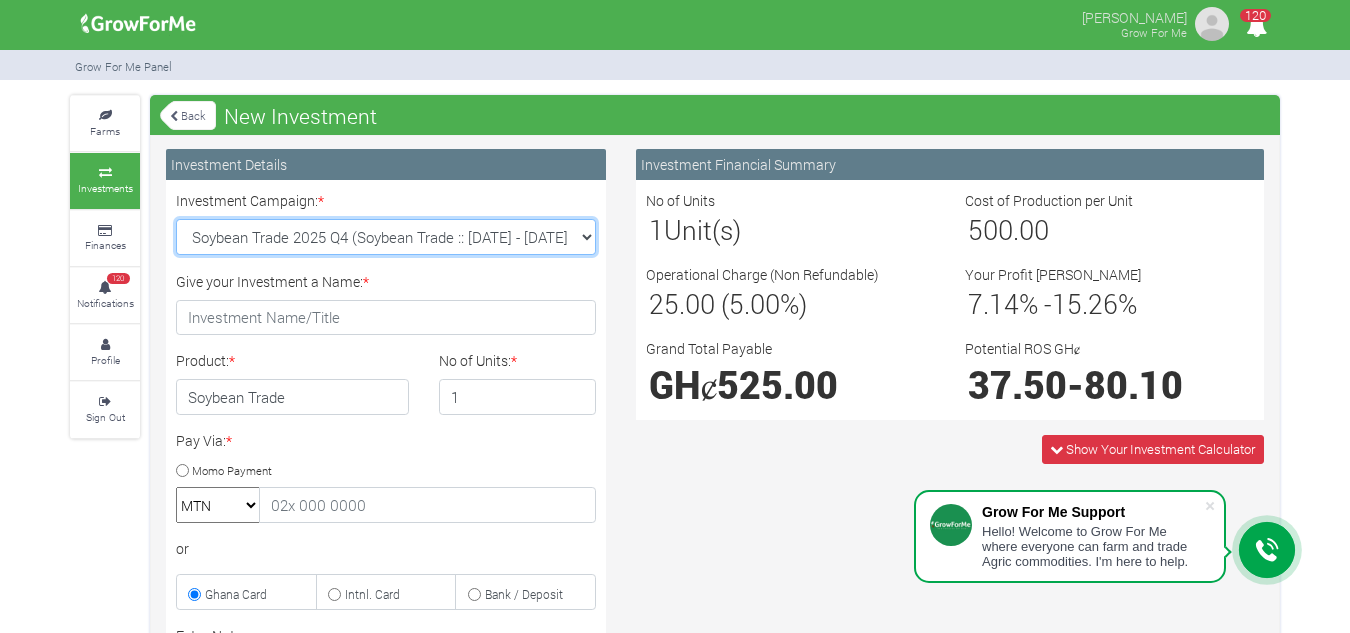 click on "Cocoa/Shearnut Trade 2025 Q4 (Cocoa Trade :: [DATE] - [DATE])
Maize Trade 2025 Q4 (Maize Trade :: [DATE] - [DATE])
Soybean Trade 2025 Q4 (Soybean Trade :: [DATE] - [DATE])
Machinery Fund (10 Yrs) (Machinery :: [DATE] - [DATE]) Cashew Trade 2025 Q4 (Cashew Trade :: [DATE] - [DATE])" at bounding box center [386, 237] 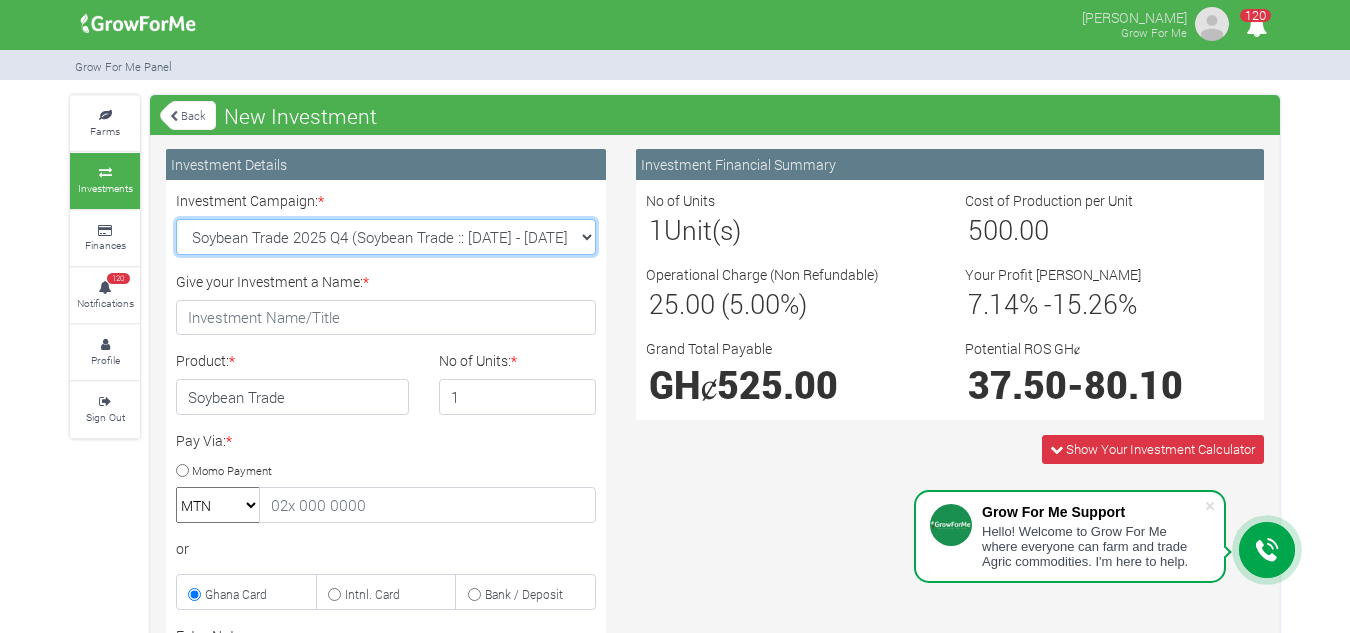 select on "43" 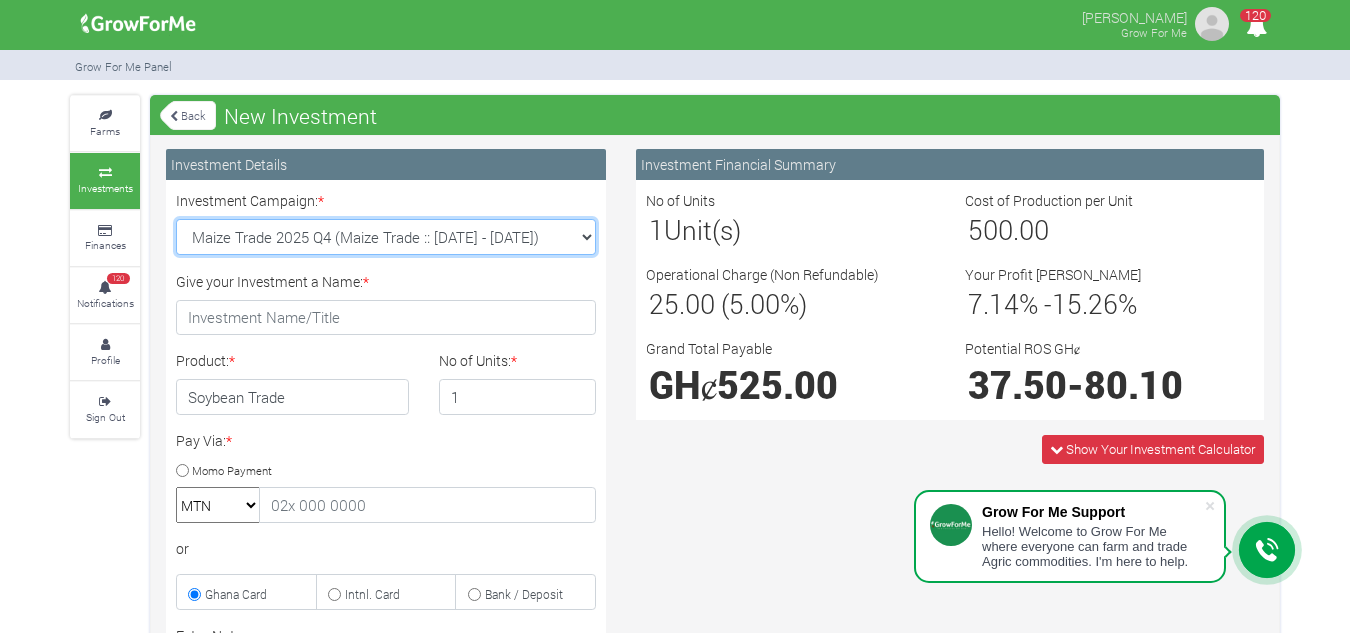 click on "Cocoa/Shearnut Trade 2025 Q4 (Cocoa Trade :: [DATE] - [DATE])
Maize Trade 2025 Q4 (Maize Trade :: [DATE] - [DATE])
Soybean Trade 2025 Q4 (Soybean Trade :: [DATE] - [DATE])
Machinery Fund (10 Yrs) (Machinery :: [DATE] - [DATE]) Cashew Trade 2025 Q4 (Cashew Trade :: [DATE] - [DATE])" at bounding box center [386, 237] 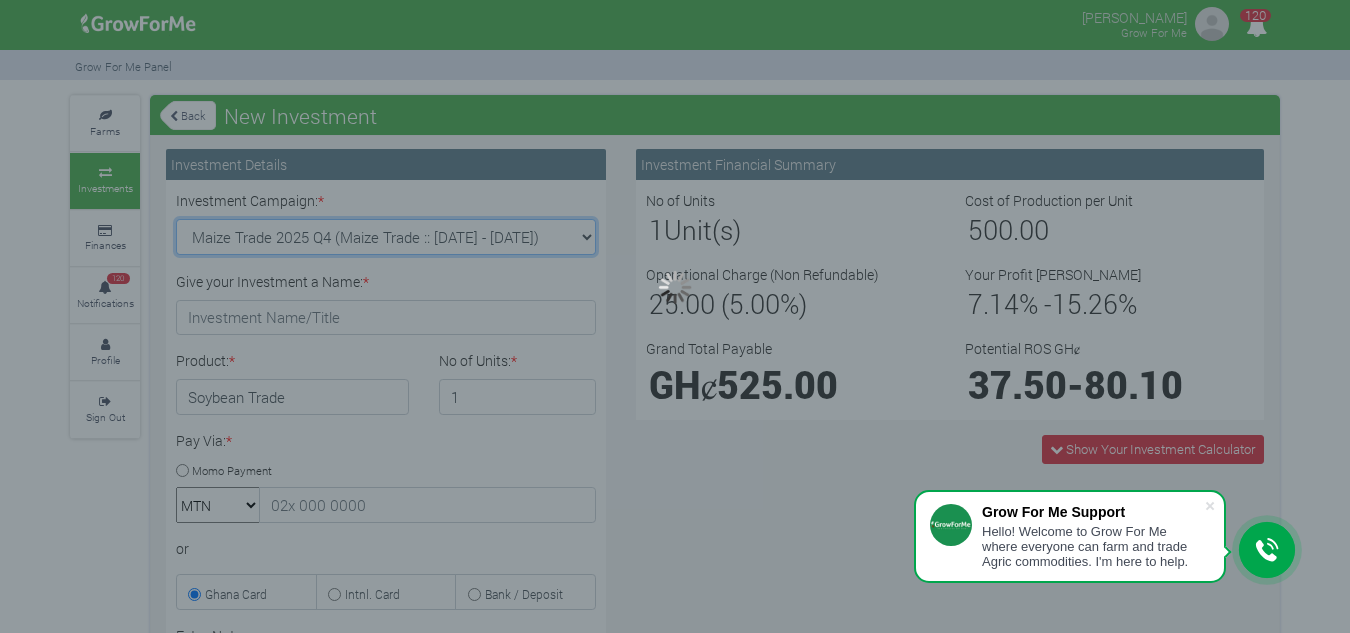 type on "1" 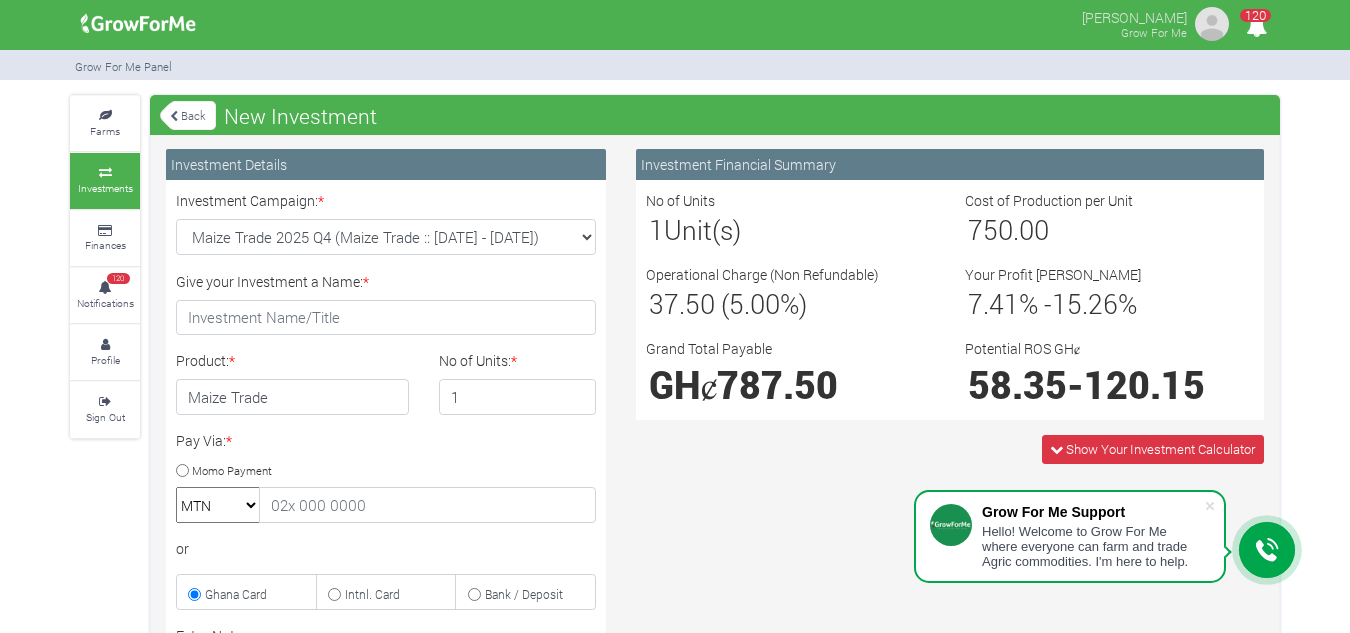 click on "Investment Campaign:  *
Cocoa/Shearnut Trade 2025 Q4 (Cocoa Trade :: [DATE] - [DATE])
Maize Trade 2025 Q4 (Maize Trade :: [DATE] - [DATE])
Soybean Trade 2025 Q4 (Soybean Trade :: [DATE] - [DATE])" at bounding box center [386, 222] 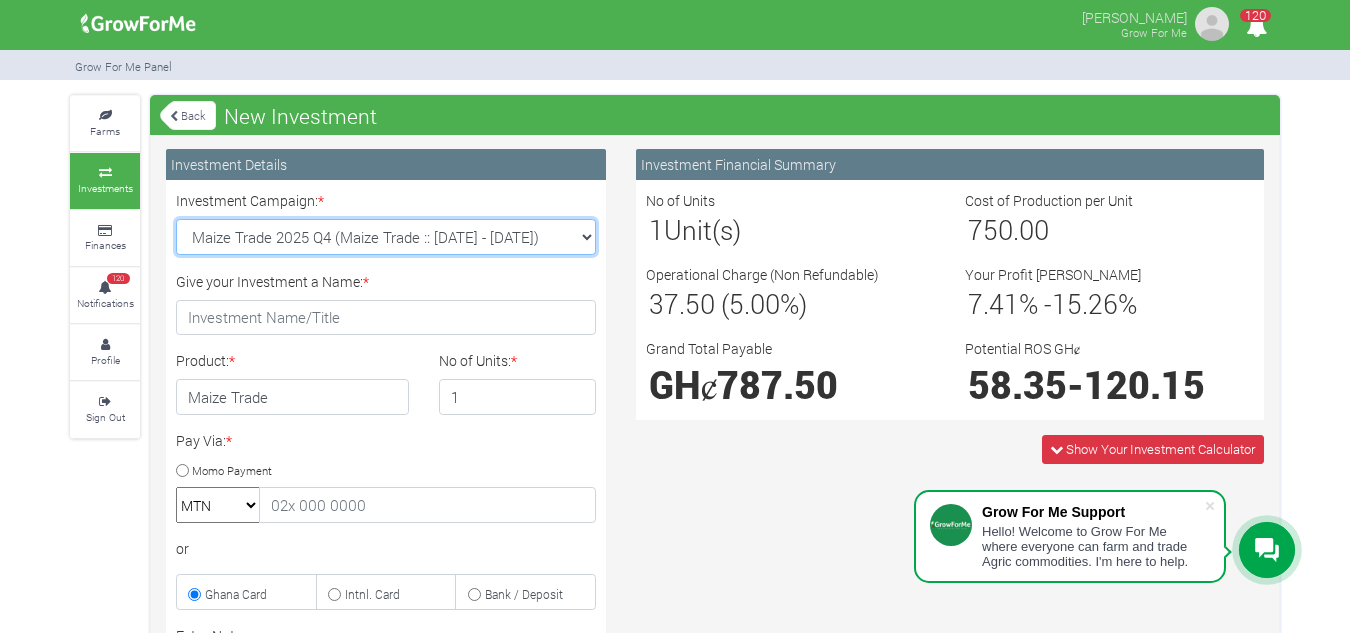 click on "Cocoa/Shearnut Trade 2025 Q4 (Cocoa Trade :: [DATE] - [DATE])
Maize Trade 2025 Q4 (Maize Trade :: [DATE] - [DATE])
Soybean Trade 2025 Q4 (Soybean Trade :: [DATE] - [DATE])
Machinery Fund (10 Yrs) (Machinery :: [DATE] - [DATE]) Cashew Trade 2025 Q4 (Cashew Trade :: [DATE] - [DATE])" at bounding box center (386, 237) 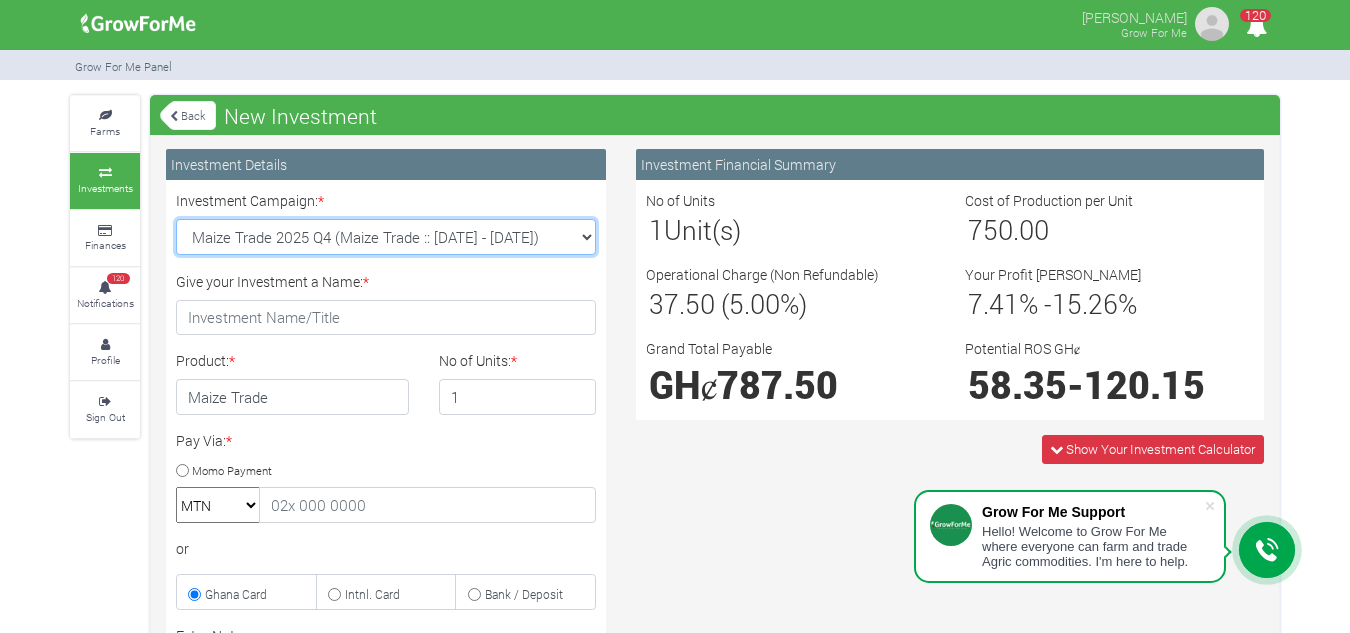 select on "42" 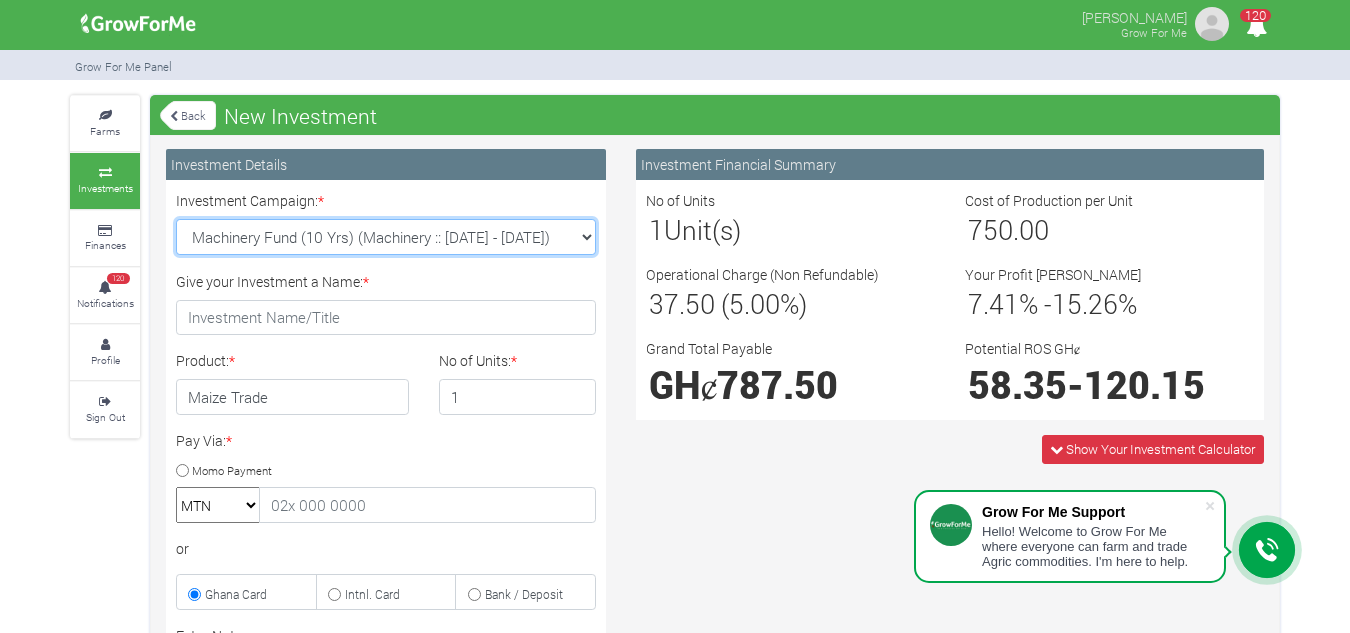 click on "Cocoa/Shearnut Trade 2025 Q4 (Cocoa Trade :: [DATE] - [DATE])
Maize Trade 2025 Q4 (Maize Trade :: [DATE] - [DATE])
Soybean Trade 2025 Q4 (Soybean Trade :: [DATE] - [DATE])
Machinery Fund (10 Yrs) (Machinery :: [DATE] - [DATE]) Cashew Trade 2025 Q4 (Cashew Trade :: [DATE] - [DATE])" at bounding box center (386, 237) 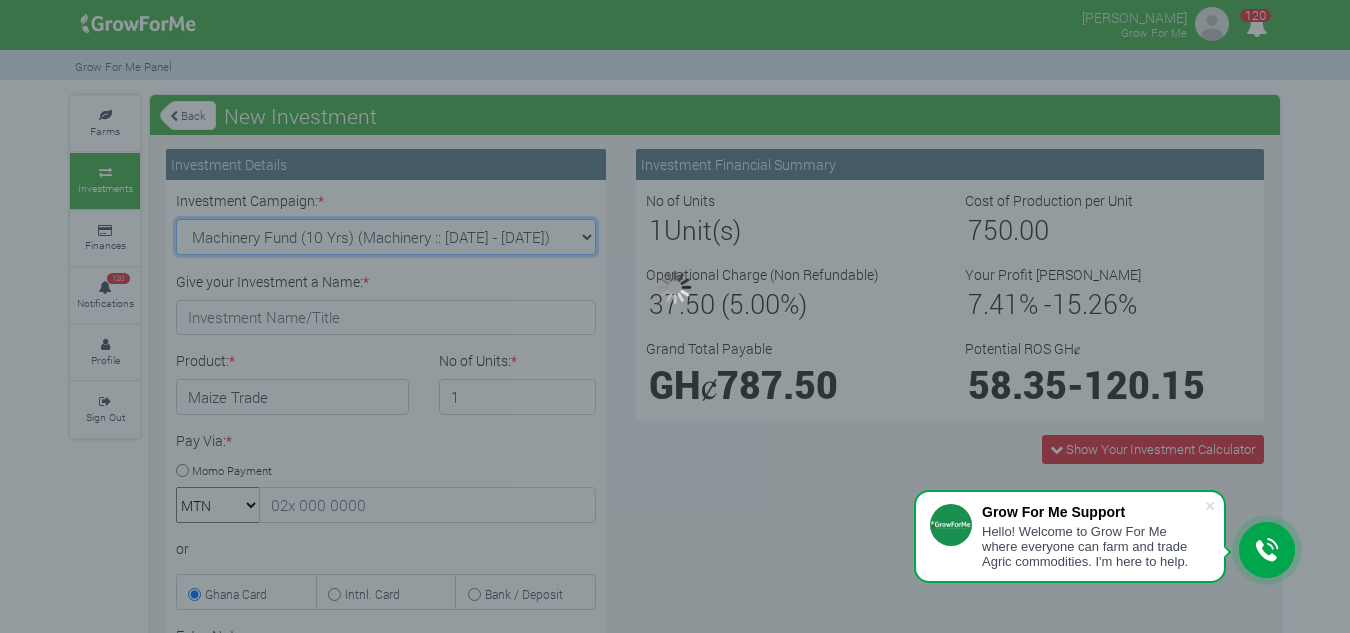 type on "1" 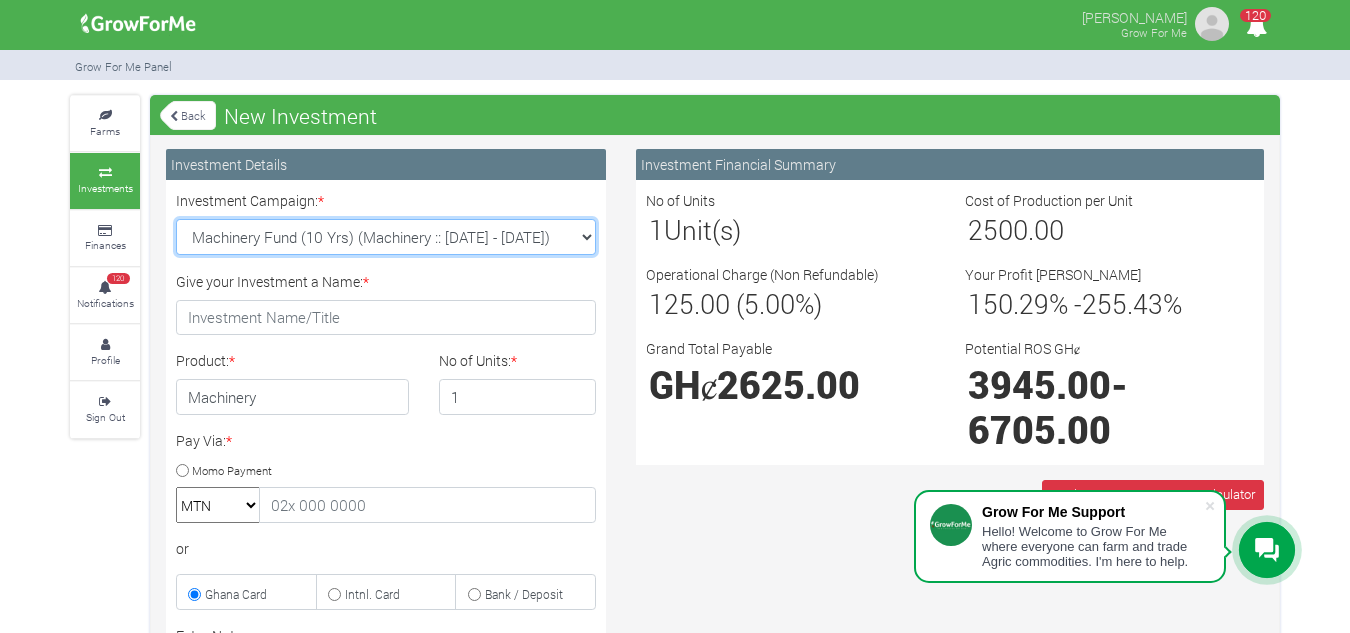 click on "Cocoa/Shearnut Trade 2025 Q4 (Cocoa Trade :: [DATE] - [DATE])
Maize Trade 2025 Q4 (Maize Trade :: [DATE] - [DATE])
Soybean Trade 2025 Q4 (Soybean Trade :: [DATE] - [DATE])
Machinery Fund (10 Yrs) (Machinery :: [DATE] - [DATE]) Cashew Trade 2025 Q4 (Cashew Trade :: [DATE] - [DATE])" at bounding box center (386, 237) 